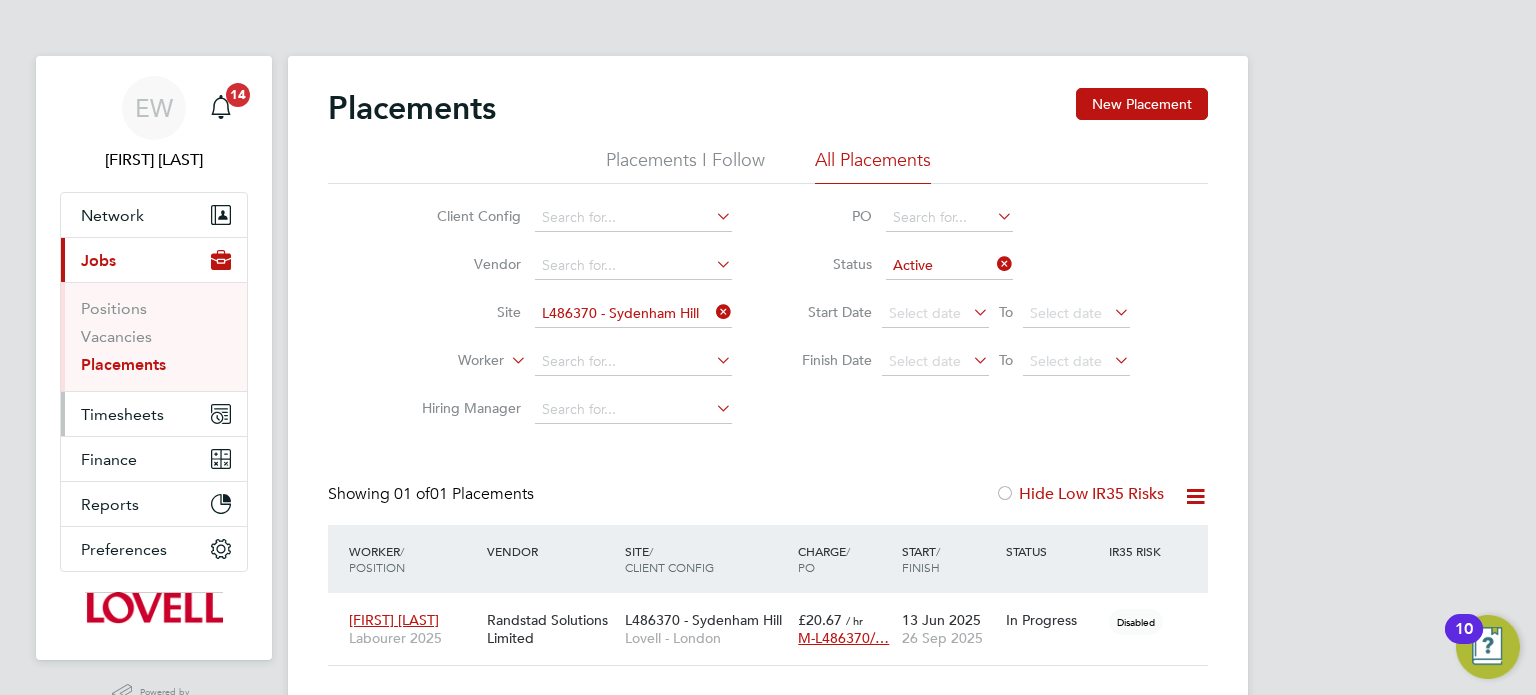click on "Timesheets" at bounding box center [154, 414] 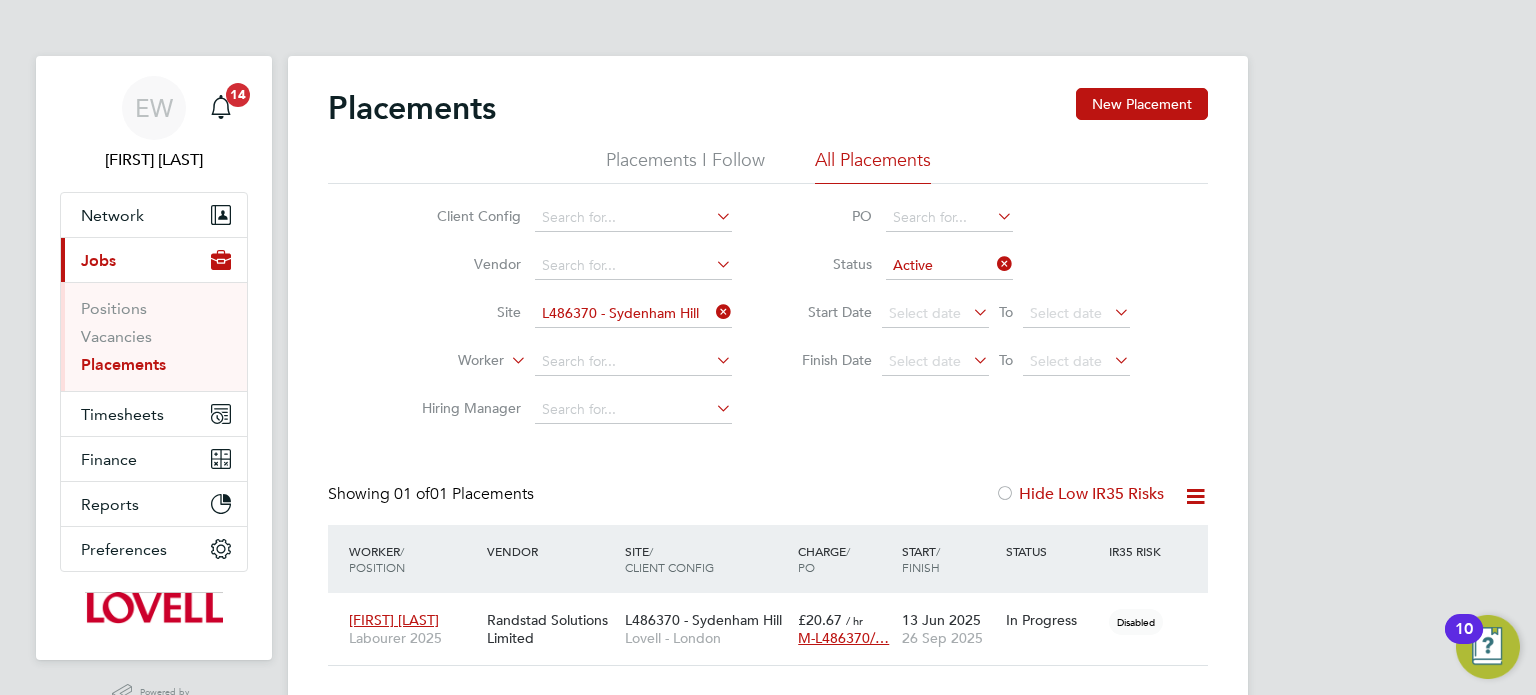 scroll, scrollTop: 63, scrollLeft: 0, axis: vertical 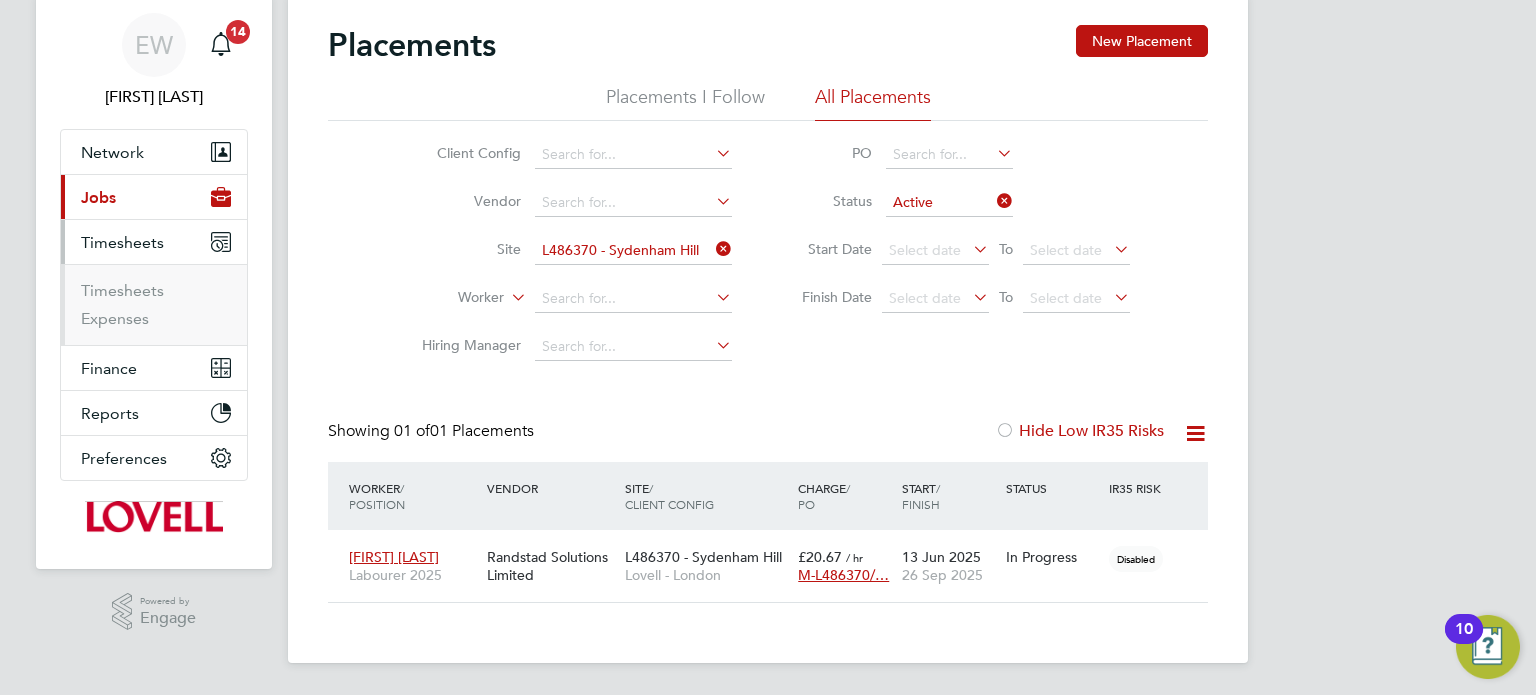 click on "Timesheets   Expenses" at bounding box center [154, 304] 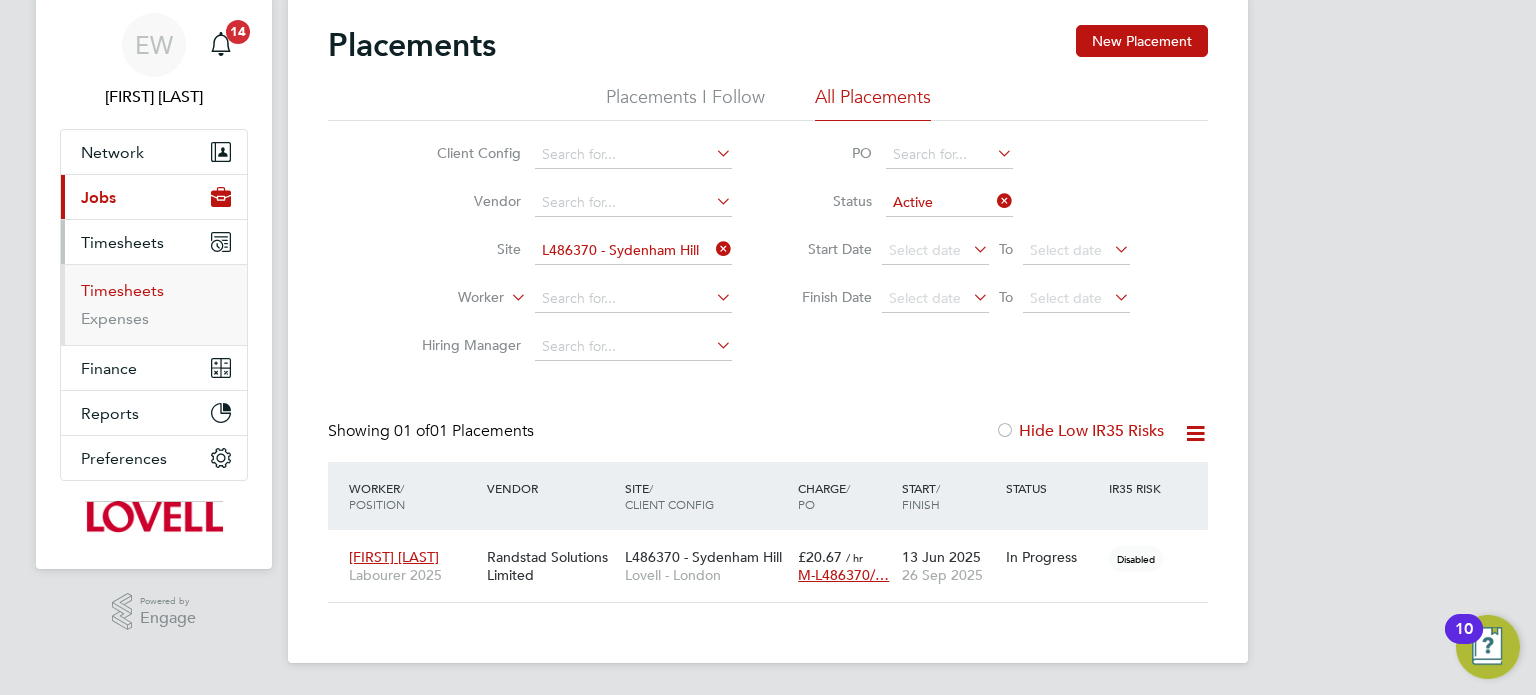 click on "Timesheets" at bounding box center [122, 290] 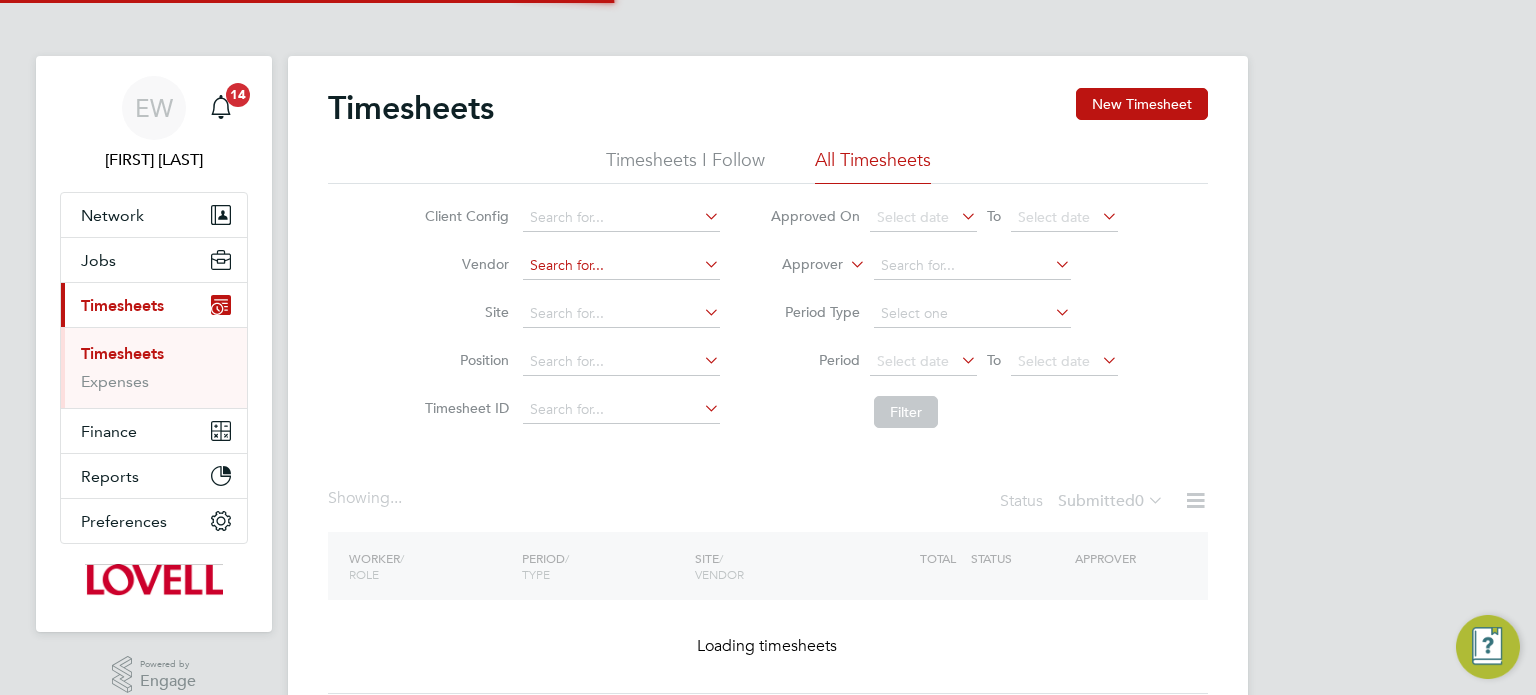 click 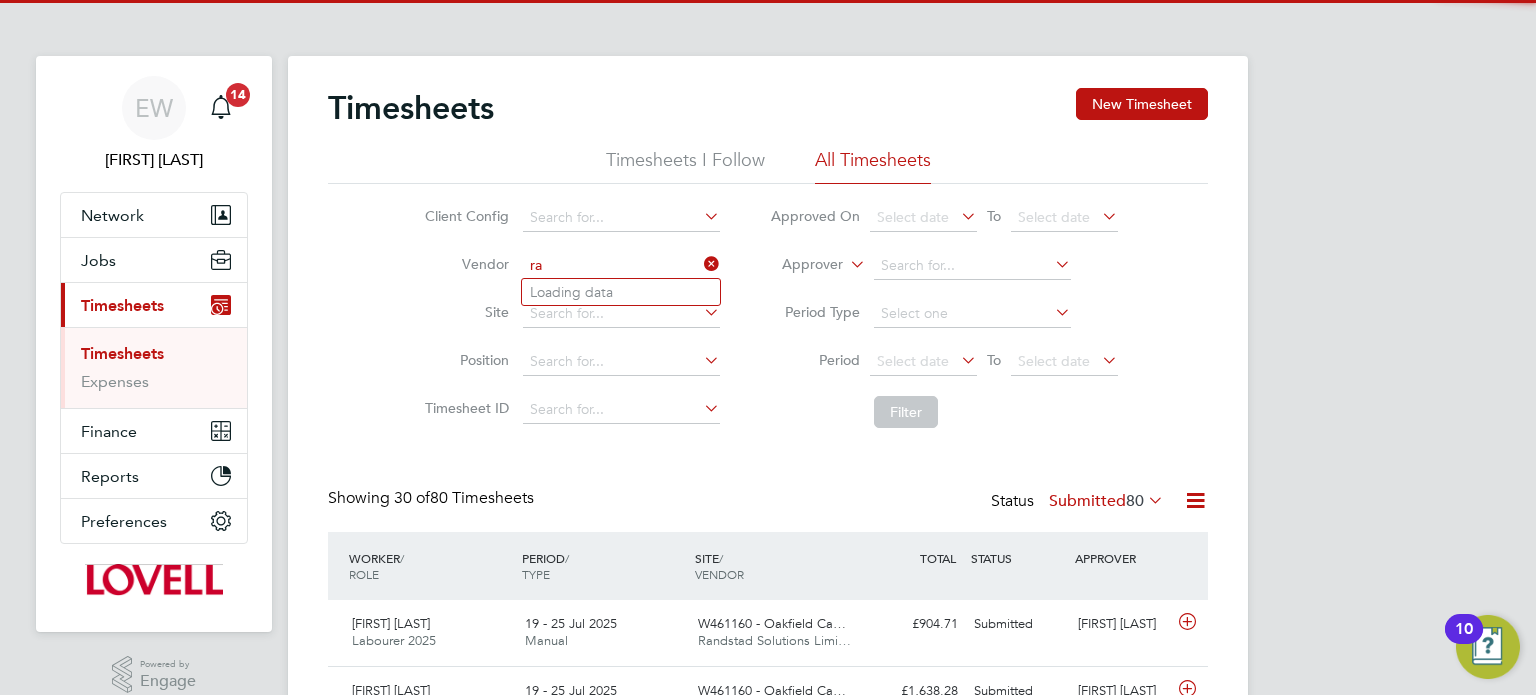 scroll, scrollTop: 9, scrollLeft: 10, axis: both 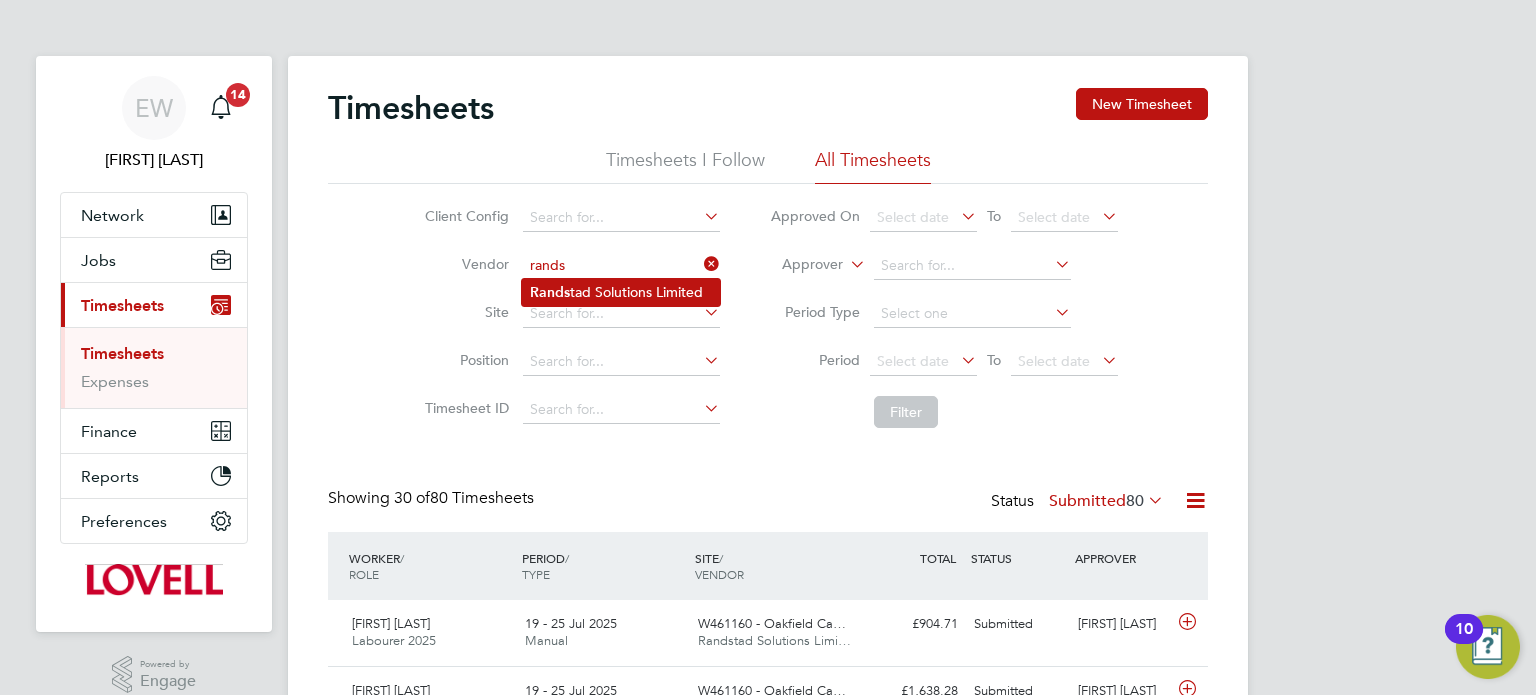 click on "Rands tad Solutions Limited" 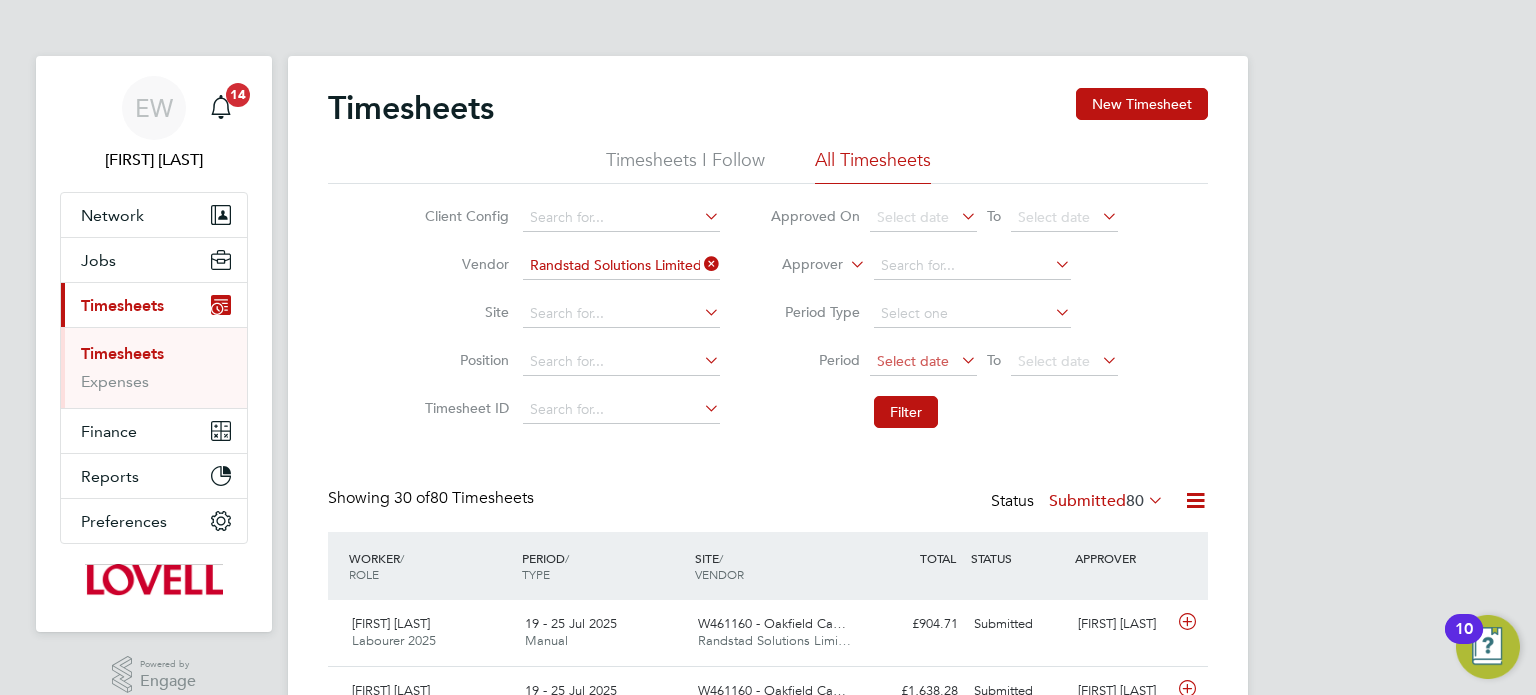 click on "Select date" 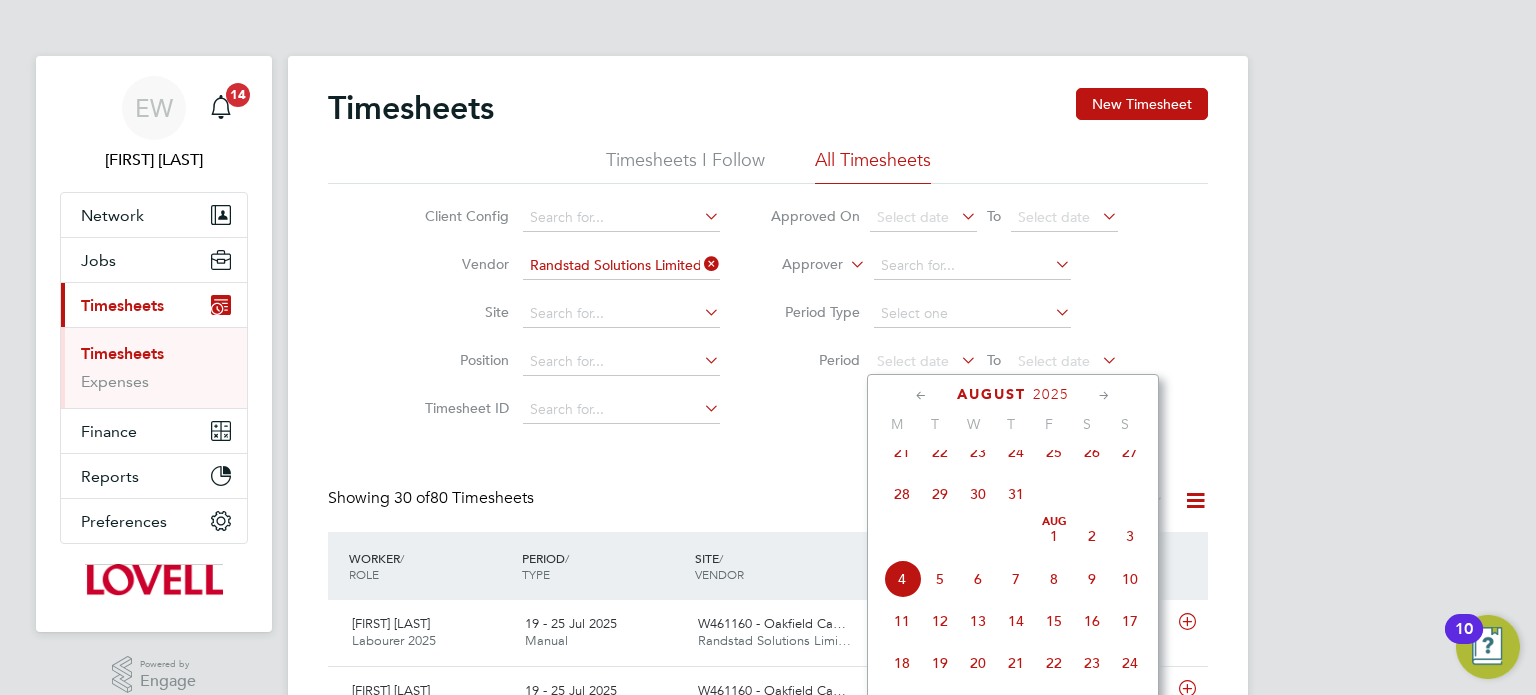 click on "26" 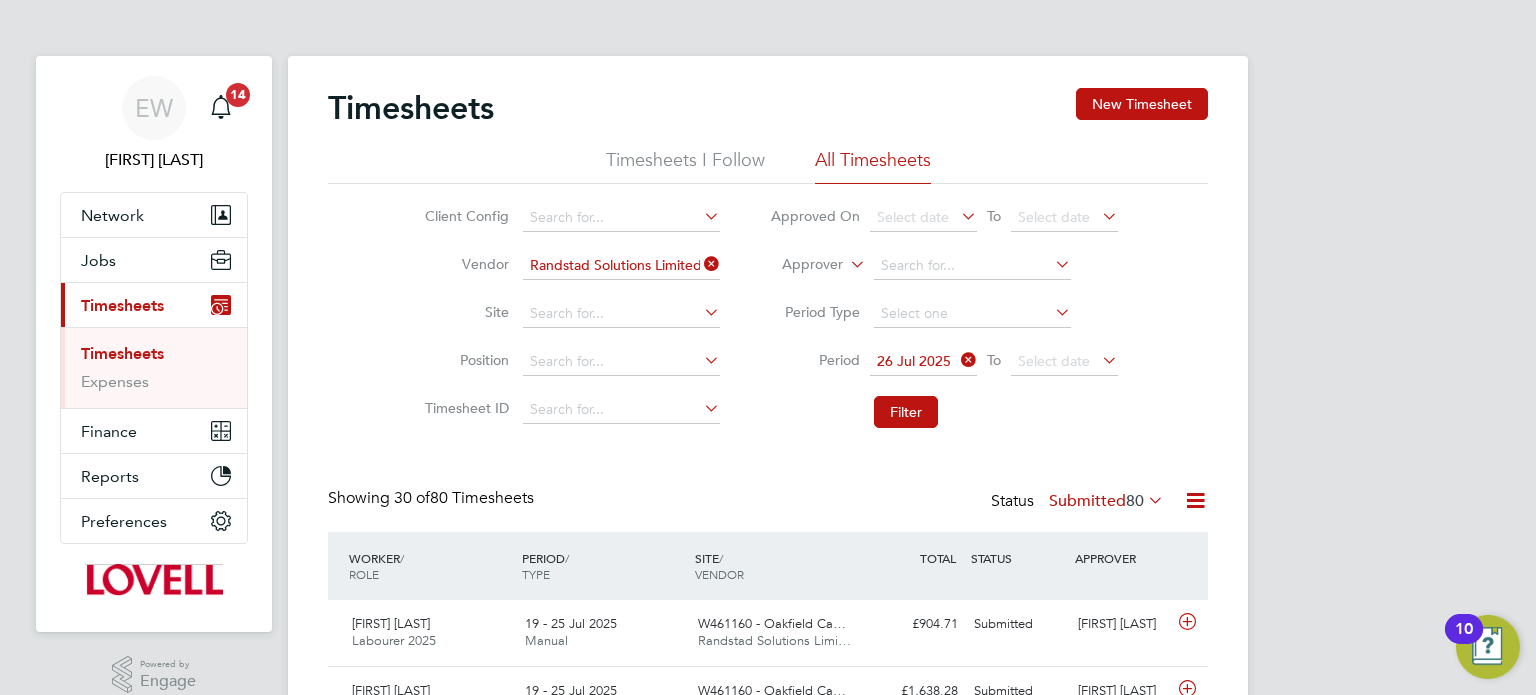 click on "26 Jul 2025
To
Select date" 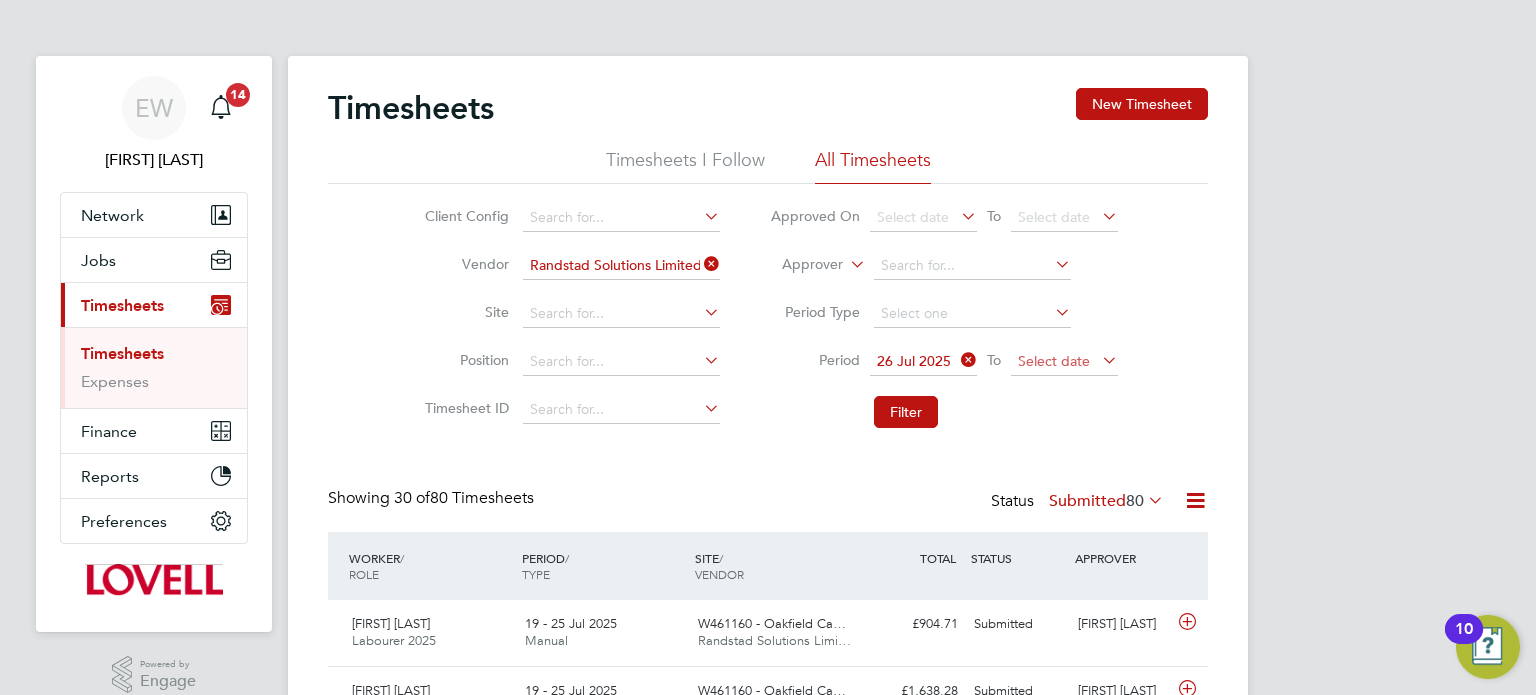 click on "Select date" 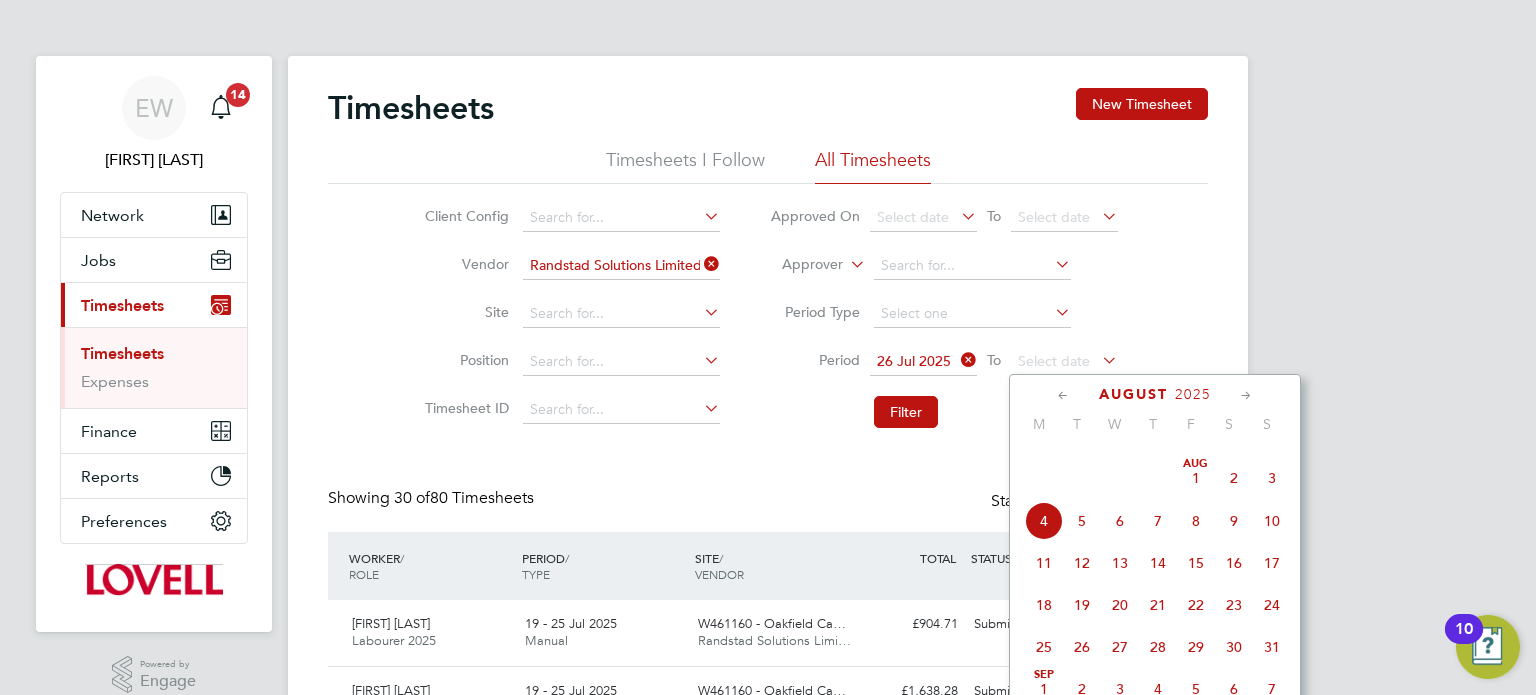 click on "Aug 1" 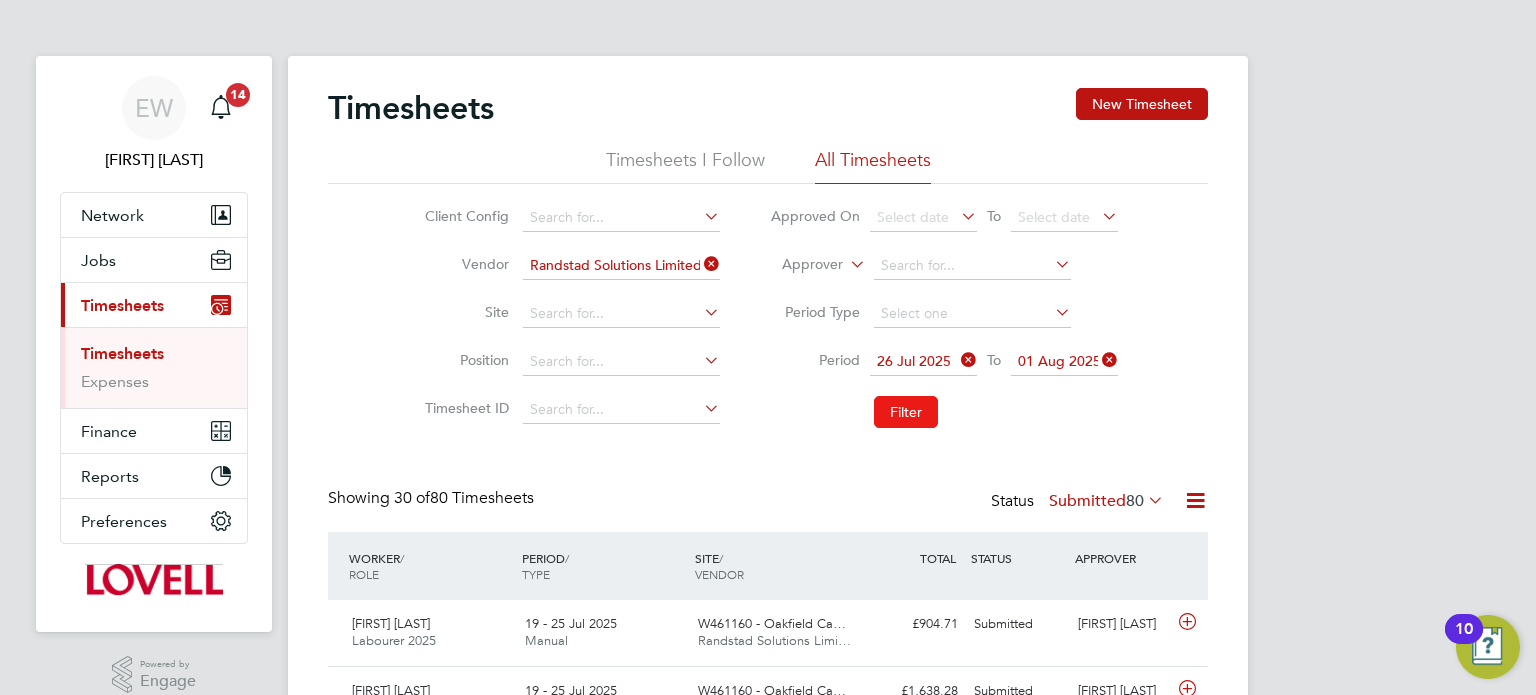 click on "Filter" 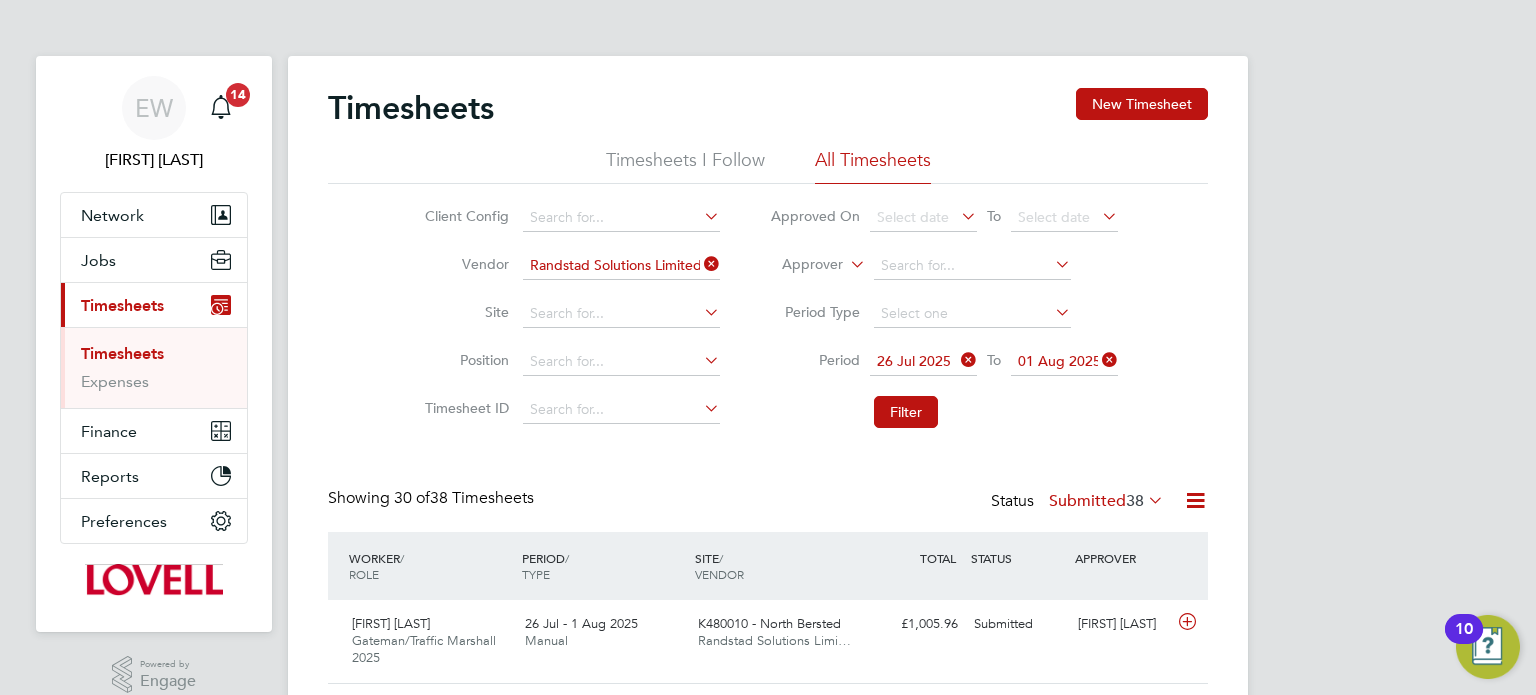 click on "Submitted  38" 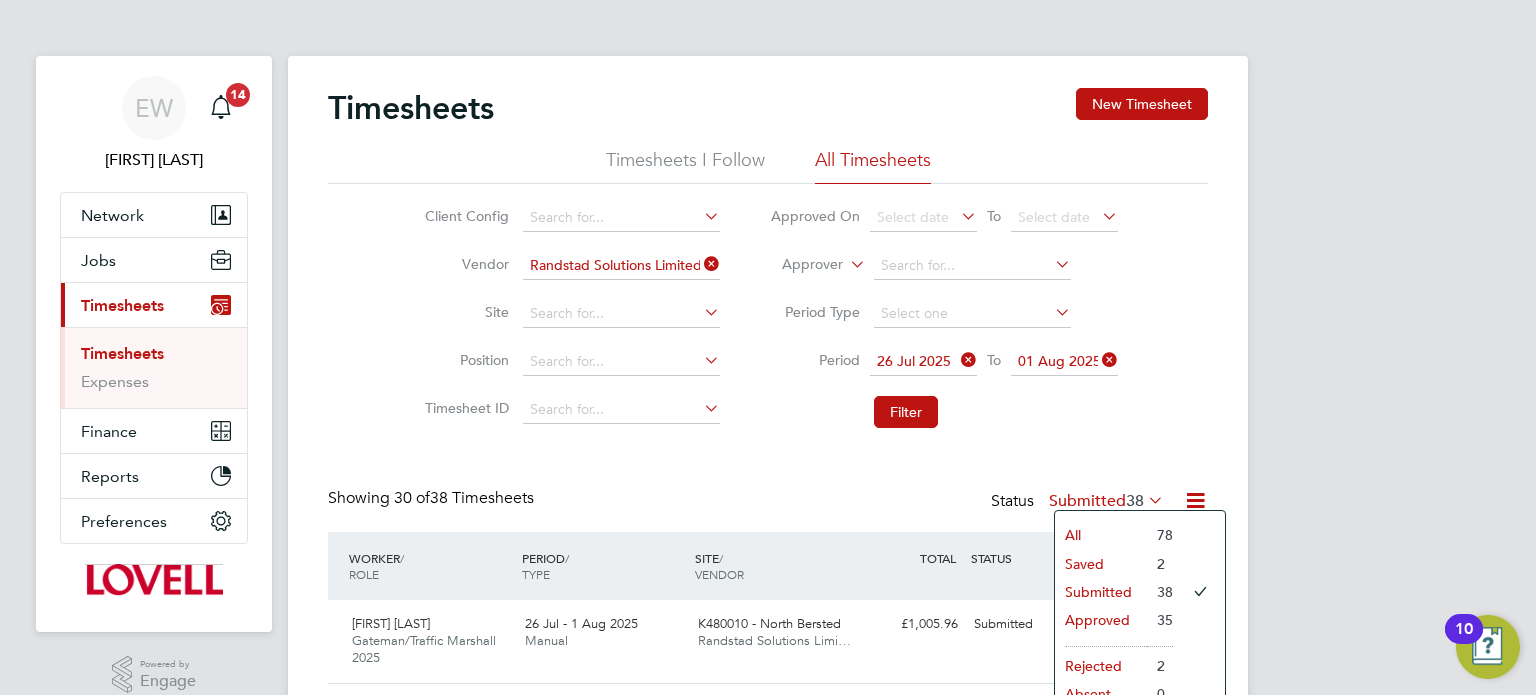 click on "Timesheets New Timesheet Timesheets I Follow All Timesheets Client Config   Vendor   Randstad Solutions Limited Site   Position   Timesheet ID   Approved On
Select date
To
Select date
Approver     Period Type   Period
26 Jul 2025
To
01 Aug 2025
Filter Showing   30 of  38 Timesheets Status  Submitted  38  WORKER  / ROLE WORKER  / PERIOD PERIOD  / TYPE SITE  / VENDOR TOTAL   TOTAL  / STATUS STATUS APPROVER James Treagust Gateman/Traffic Marshall 2025   26 Jul - 1 Aug 2025 26 Jul - 1 Aug 2025 Manual K480010 - North Bersted Randstad Solutions Limi… £1,005.96 Submitted Submitted Dan Byng Steven Clover Labourer 2025   26 Jul - 1 Aug 2025 26 Jul - 1 Aug 2025 Manual N470252 - Basford Randstad Solutions Limi… £663.34 Submitted Submitted Jamie Phillipson John Dorman Handyman 2025   26 Jul - 1 Aug 2025 26 Jul - 1 Aug 2025 Manual W461160 - Oakfield Ca… Randstad Solutions Limi… £1,152.00 Submitted Submitted Neil Palmer Tremaine Actie Labourer 2025   Manual" 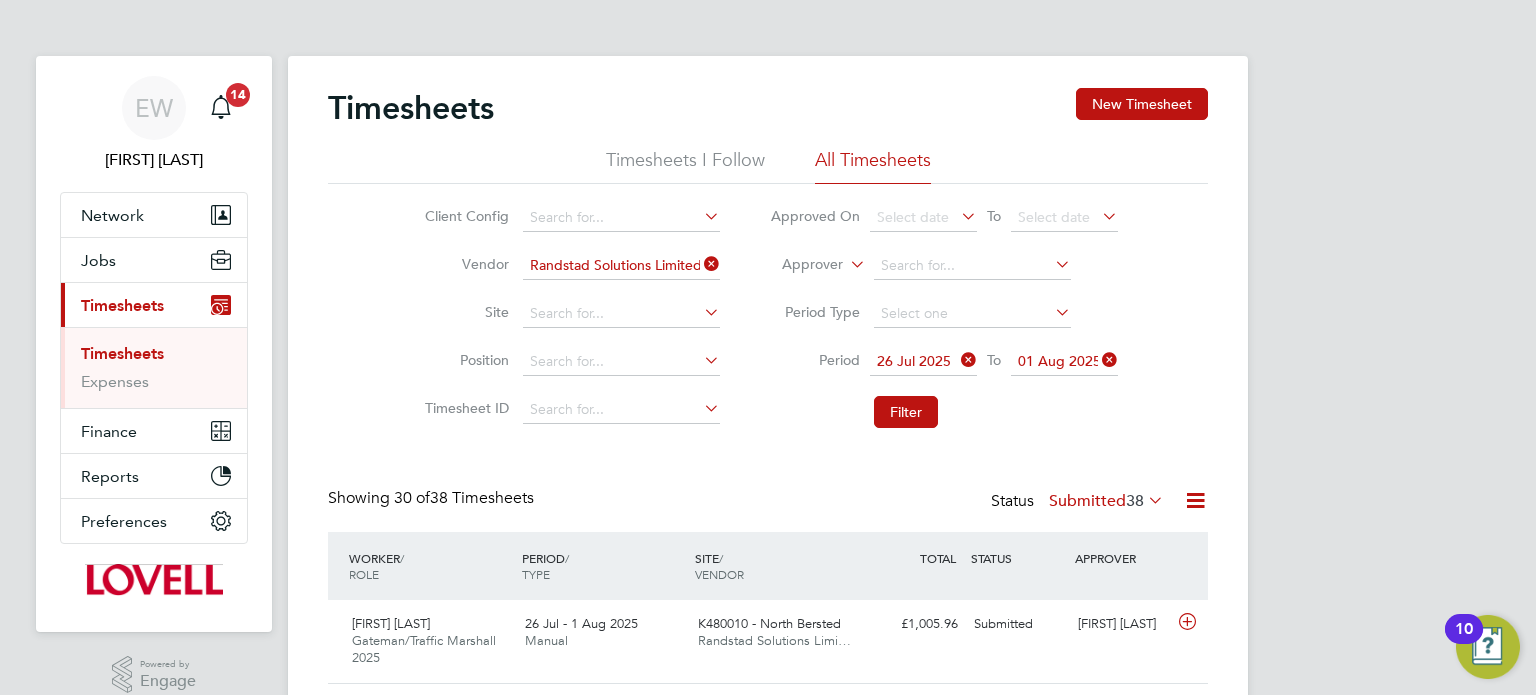 click on "Filter" 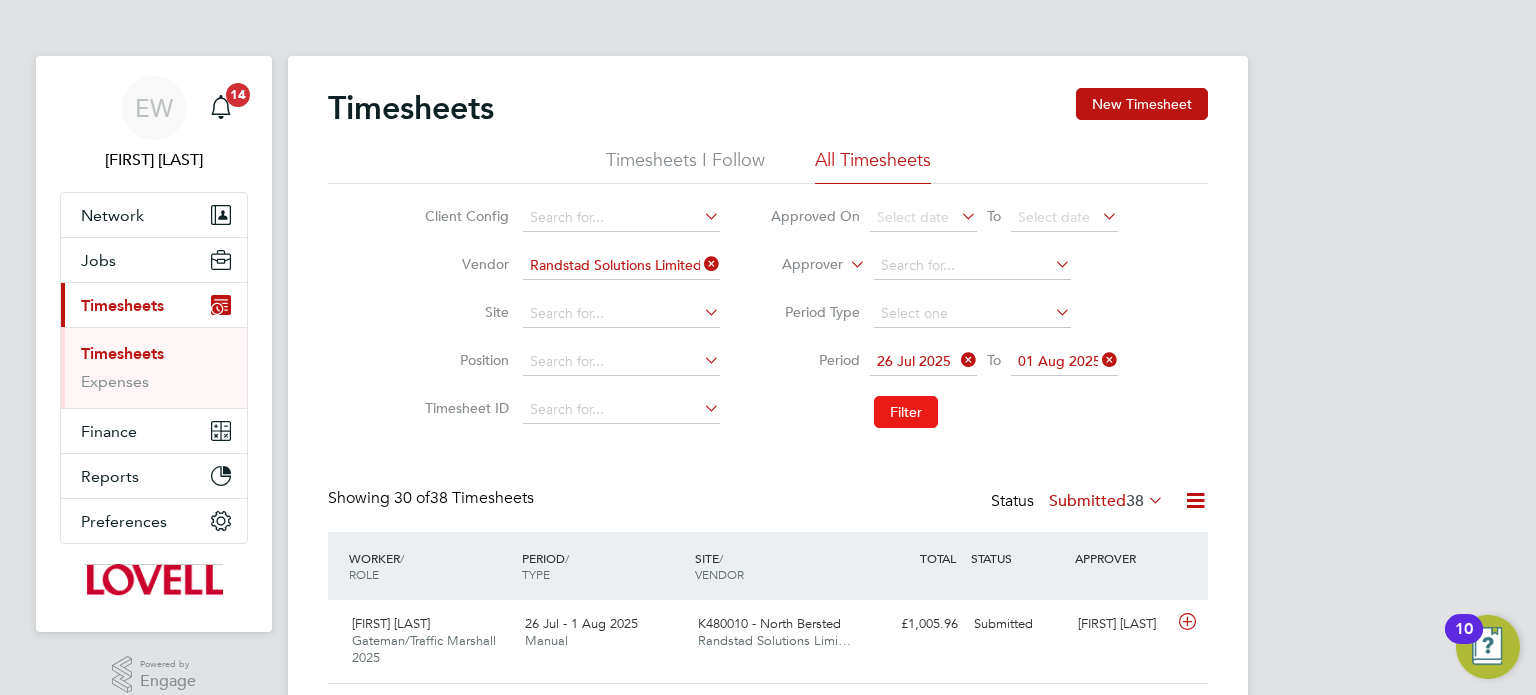 click on "Filter" 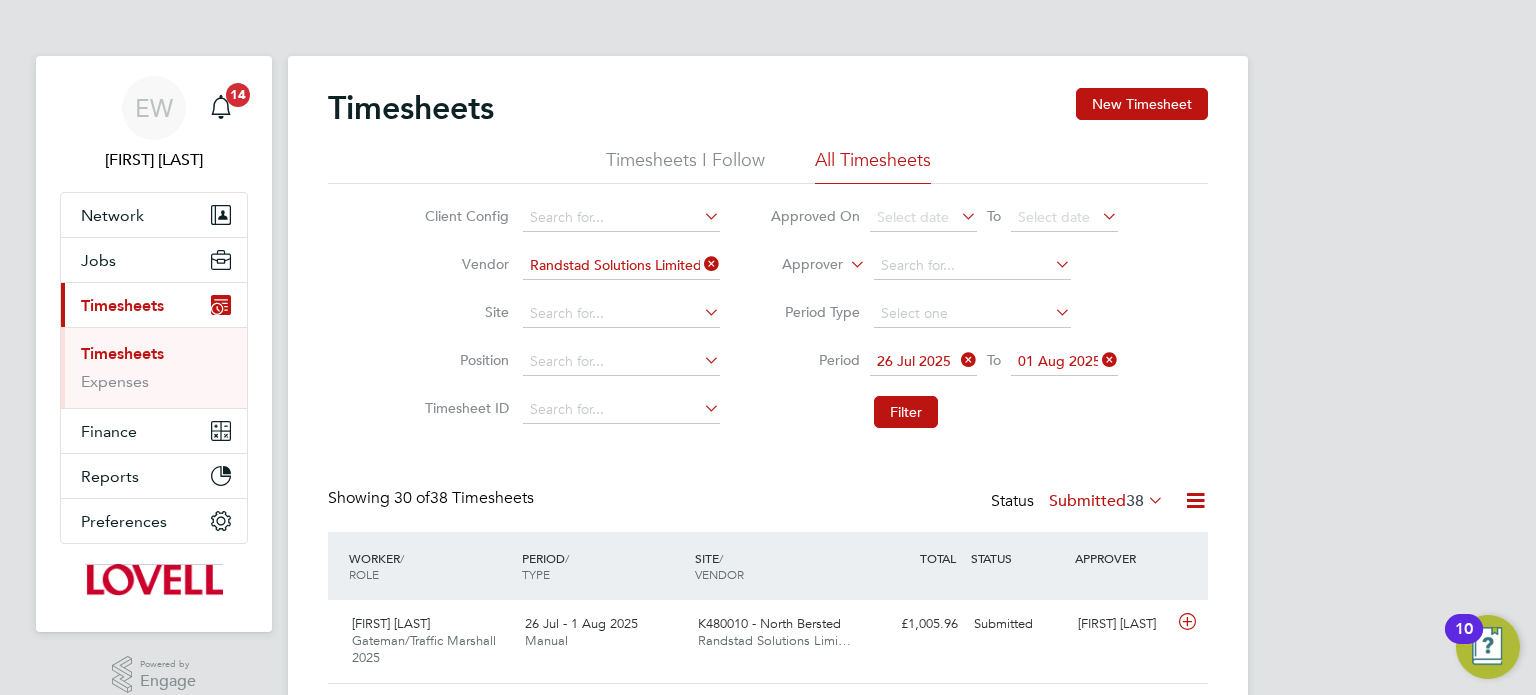 scroll, scrollTop: 10, scrollLeft: 10, axis: both 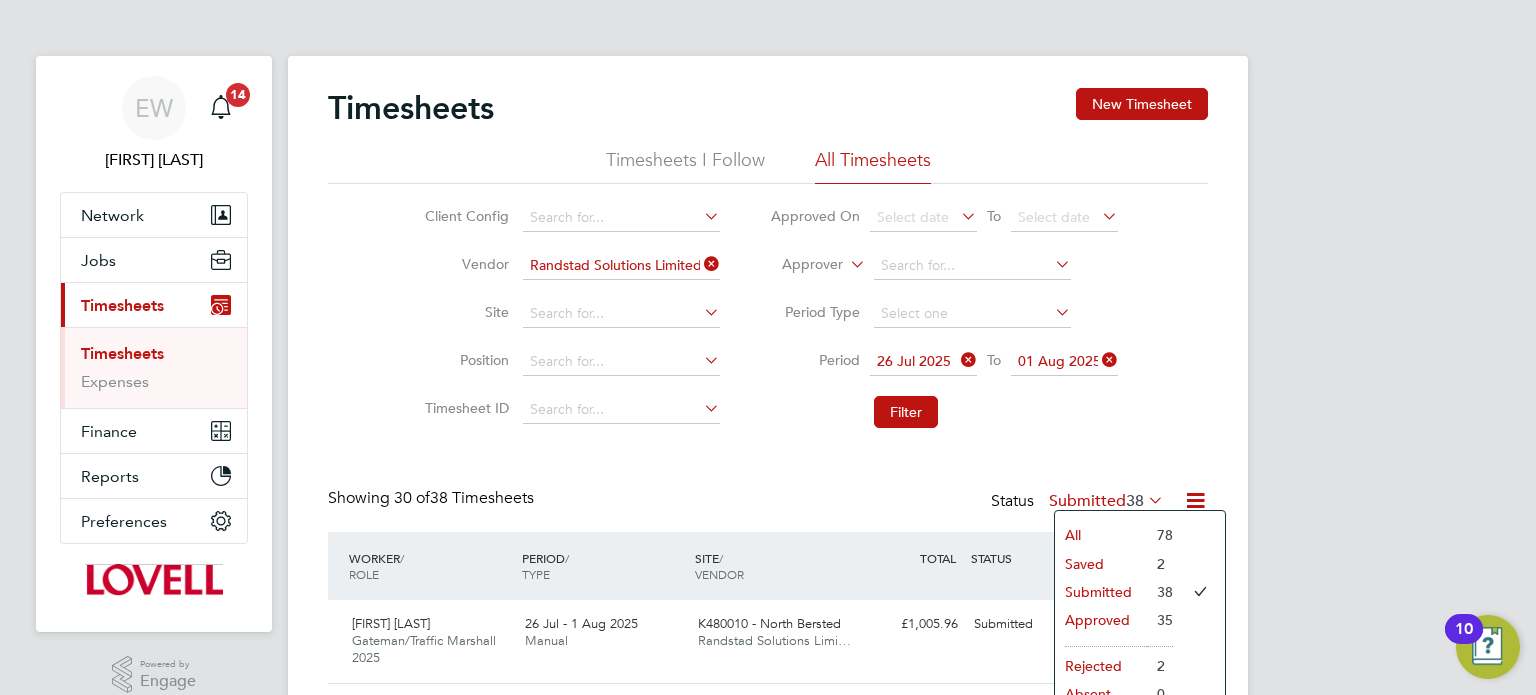 click on "Saved" 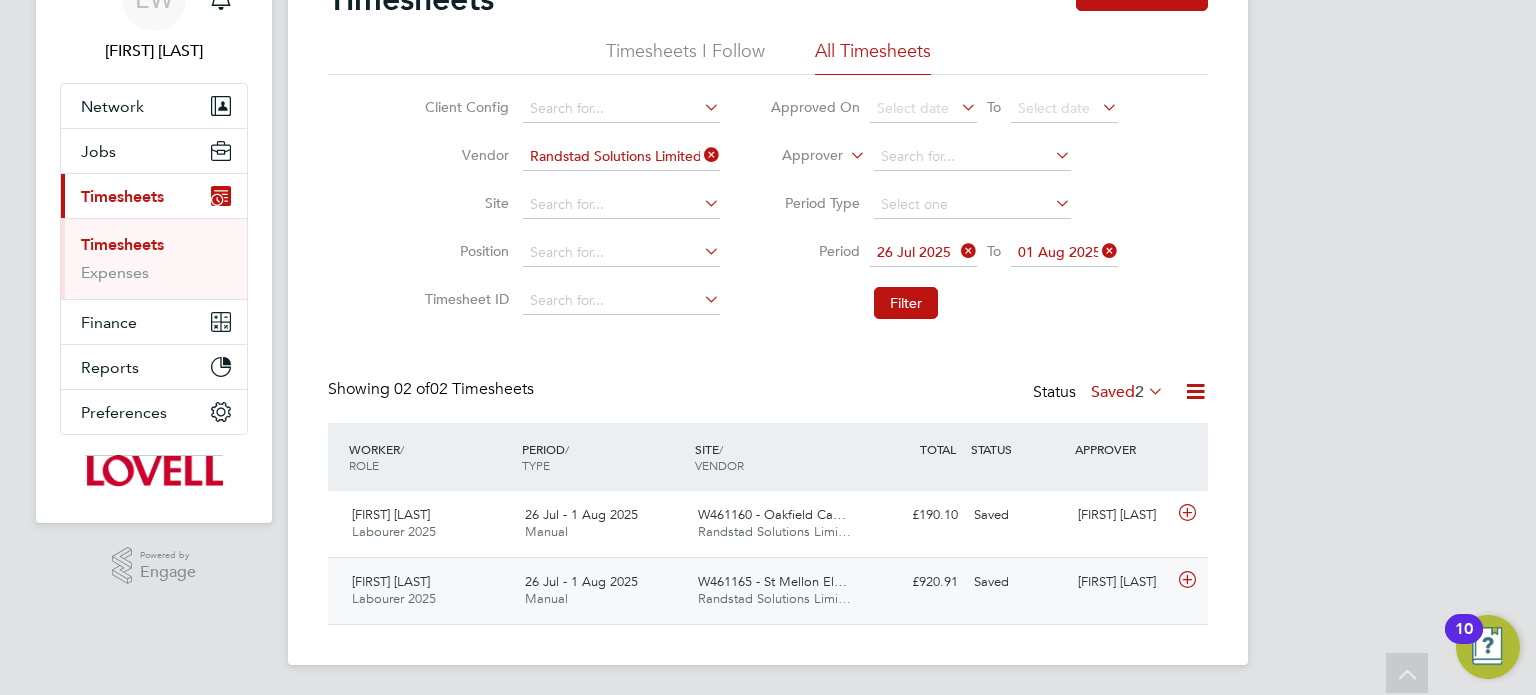 click on "Daniel Bevan" 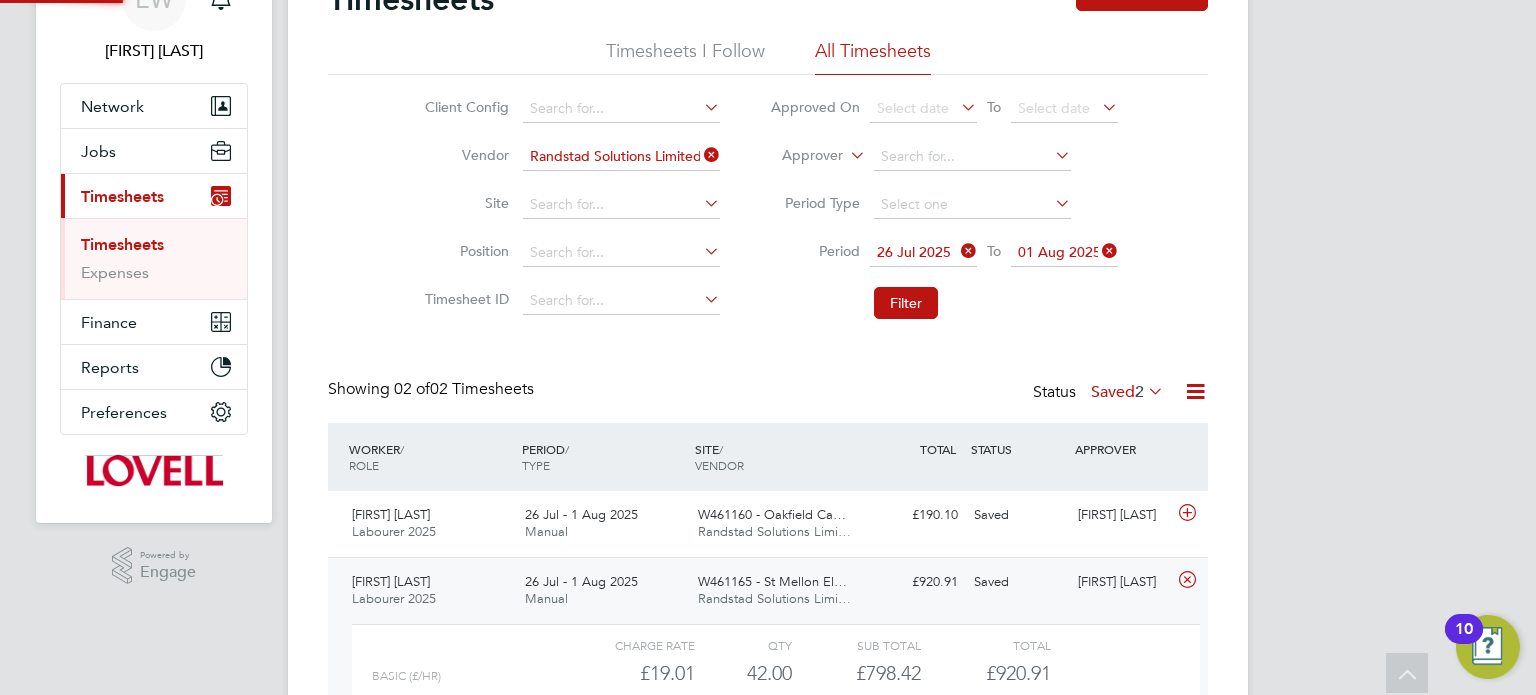 click on "Daniel Bevan" 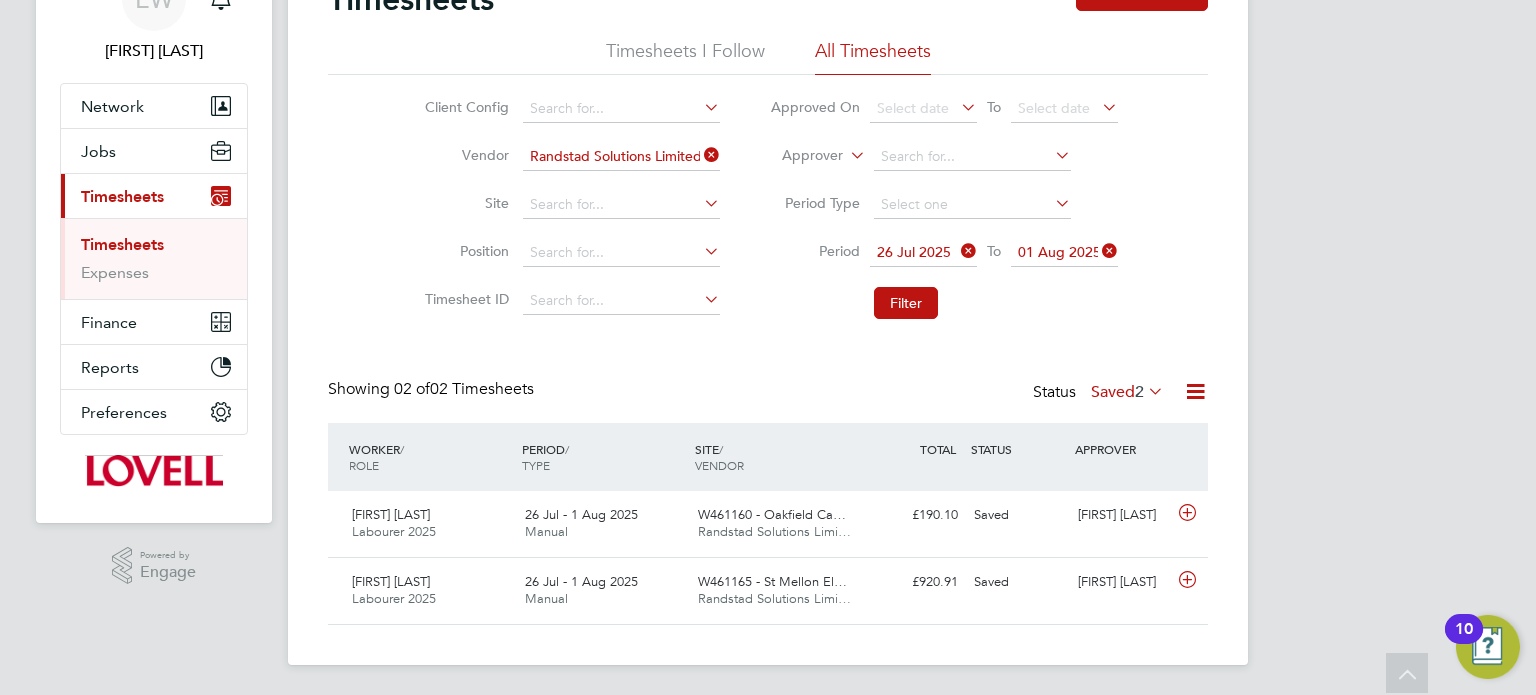 click on "Timesheets New Timesheet Timesheets I Follow All Timesheets Client Config   Vendor   Randstad Solutions Limited Site   Position   Timesheet ID   Approved On
Select date
To
Select date
Approver     Period Type   Period
26 Jul 2025
To
01 Aug 2025
Filter Showing   02 of  02 Timesheets Status  Saved  2  WORKER  / ROLE WORKER  / PERIOD PERIOD  / TYPE SITE  / VENDOR TOTAL   TOTAL  / STATUS STATUS APPROVER Nathan Day Labourer 2025   26 Jul - 1 Aug 2025 26 Jul - 1 Aug 2025 Manual W461160 - Oakfield Ca… Randstad Solutions Limi… £190.10 Saved Saved Michael Darcy Michael John Labourer 2025   26 Jul - 1 Aug 2025 26 Jul - 1 Aug 2025 Manual W461165 - St Mellon El… Randstad Solutions Limi… £920.91 Saved Saved Daniel Bevan Show  8  more" 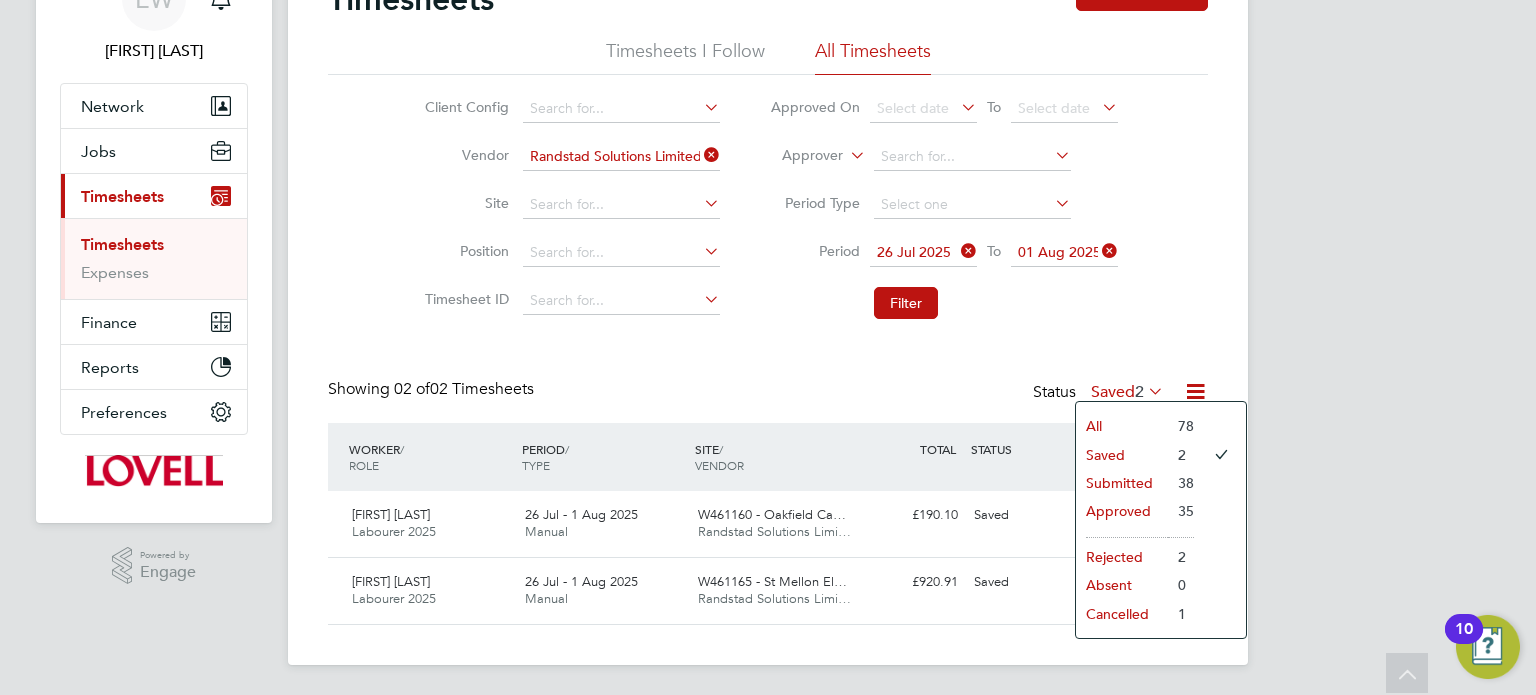click on "Submitted" 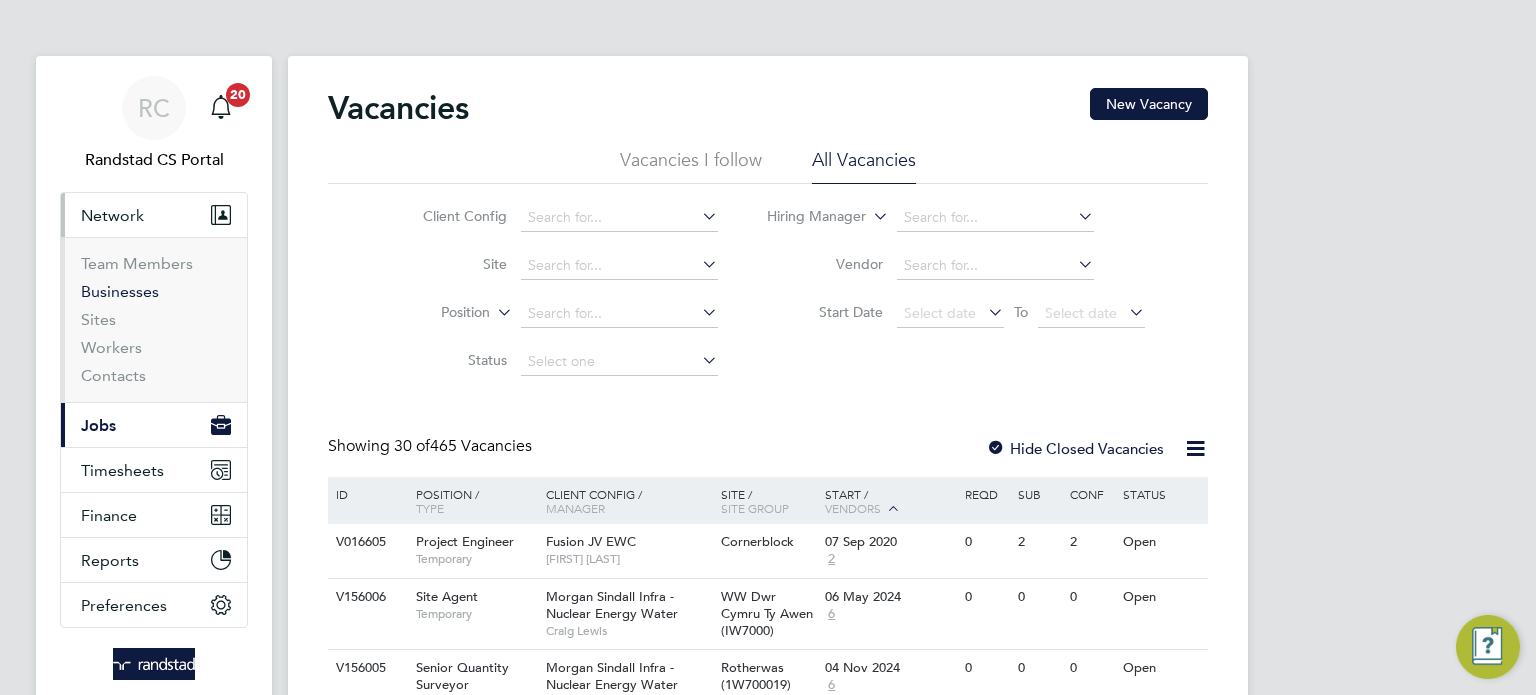 scroll, scrollTop: 0, scrollLeft: 0, axis: both 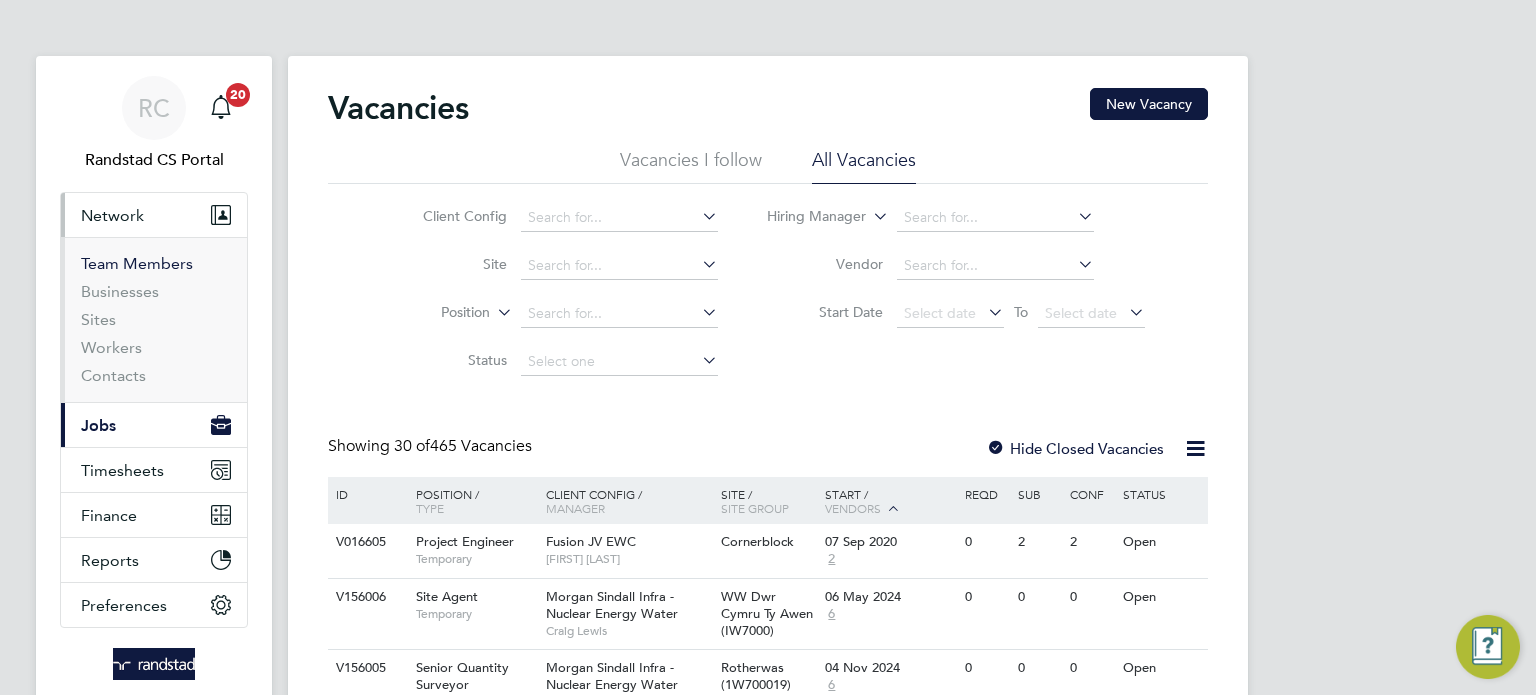 click on "Team Members" at bounding box center [137, 263] 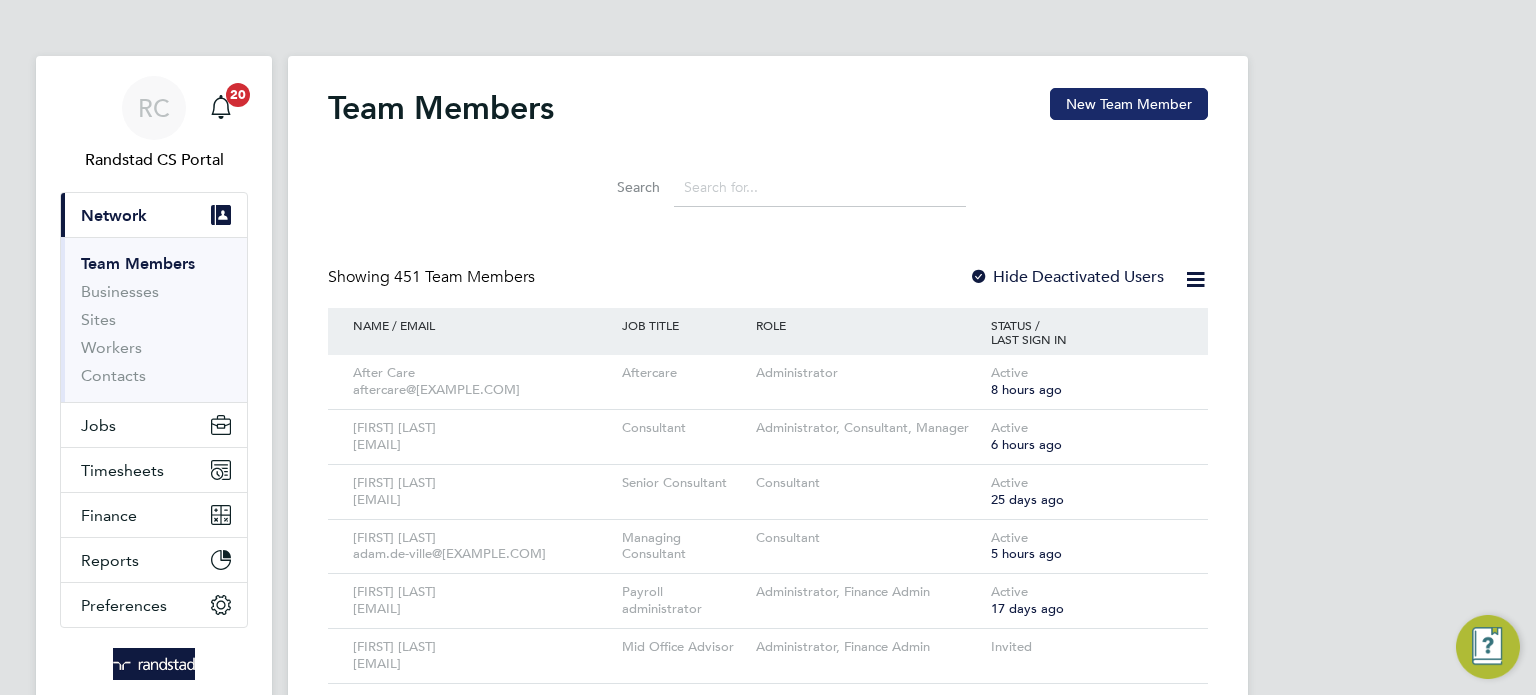 click on "New Team Member" 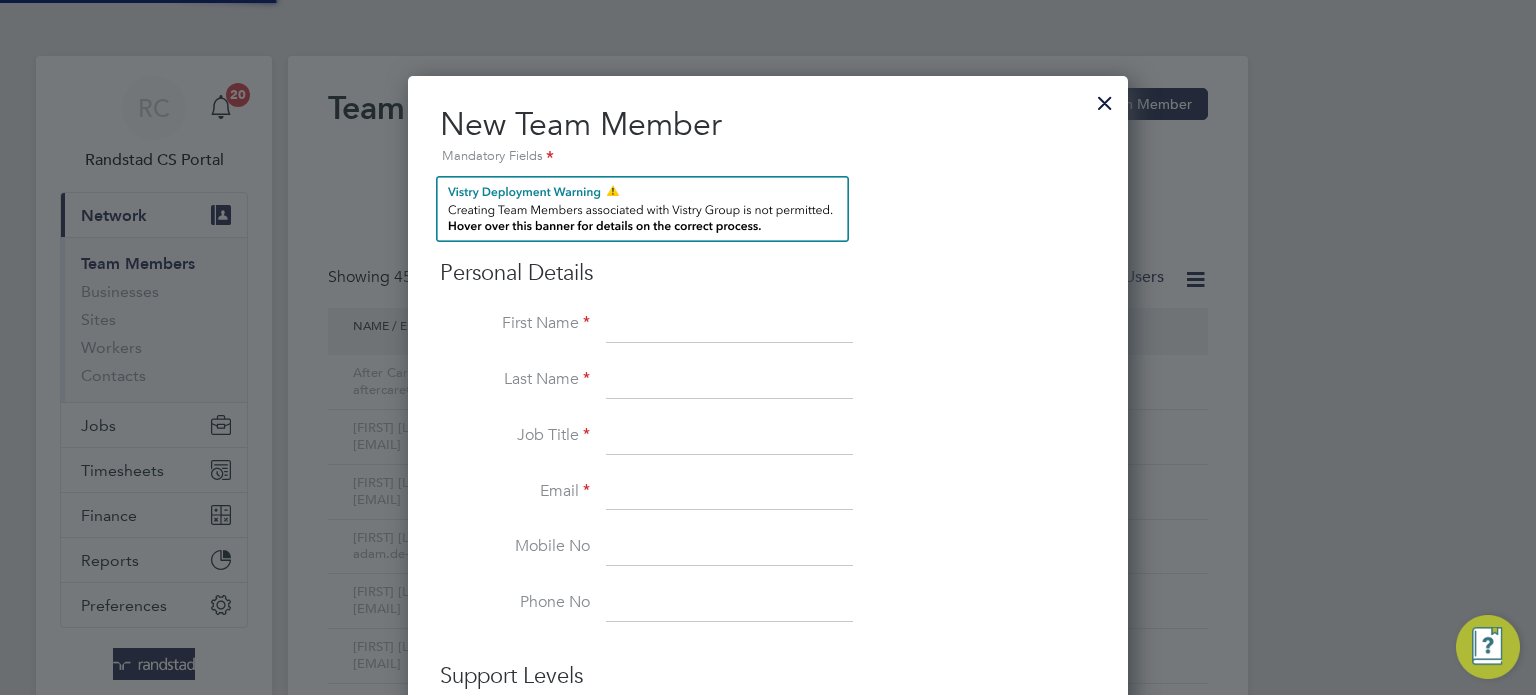scroll, scrollTop: 10, scrollLeft: 10, axis: both 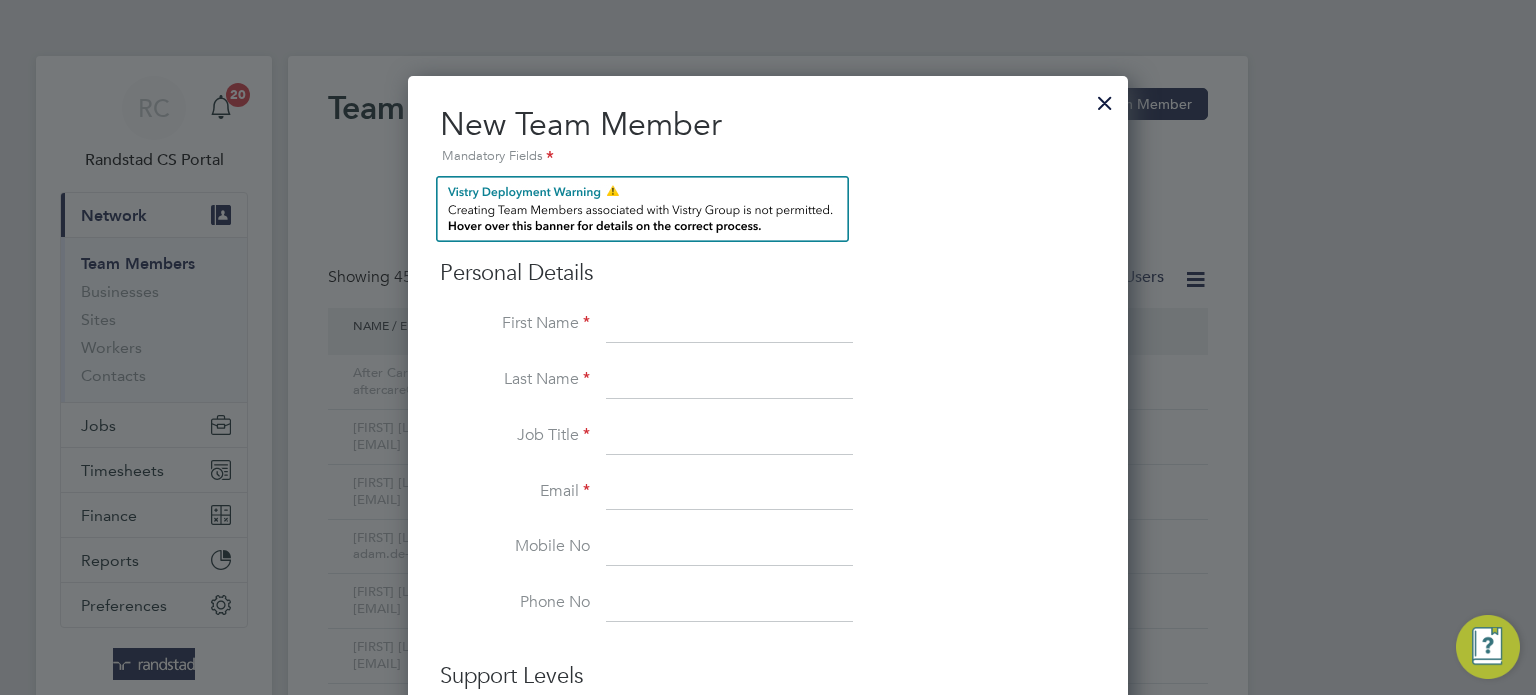 click at bounding box center (729, 325) 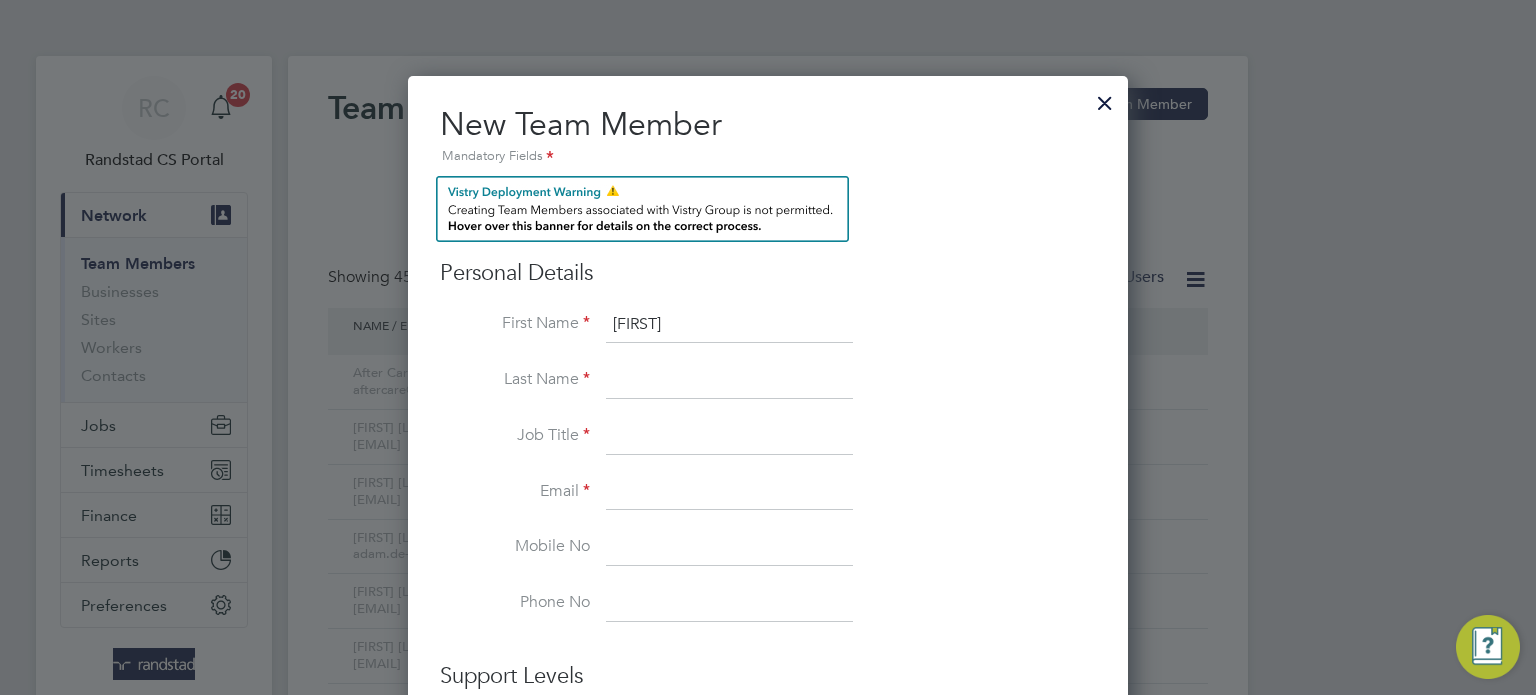 type on "[FIRST]" 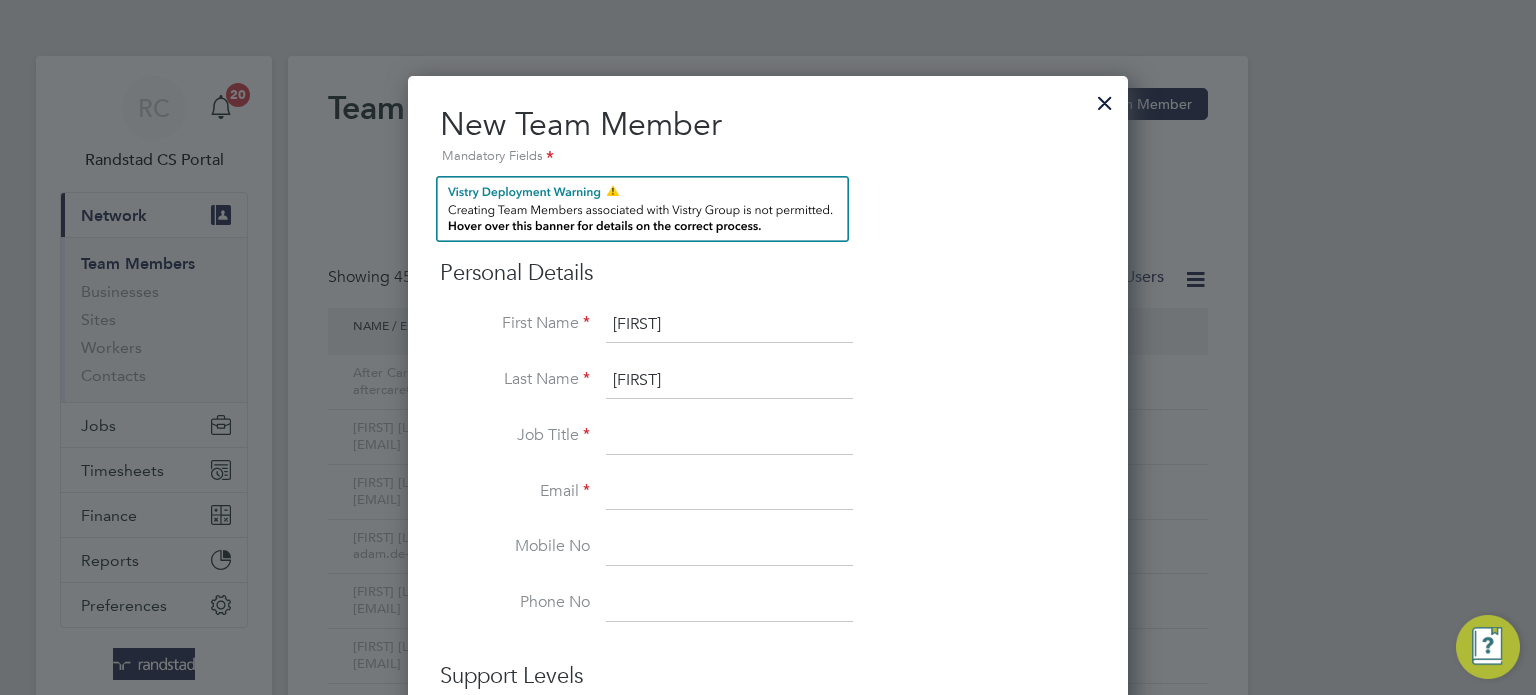 type on "[FIRST]" 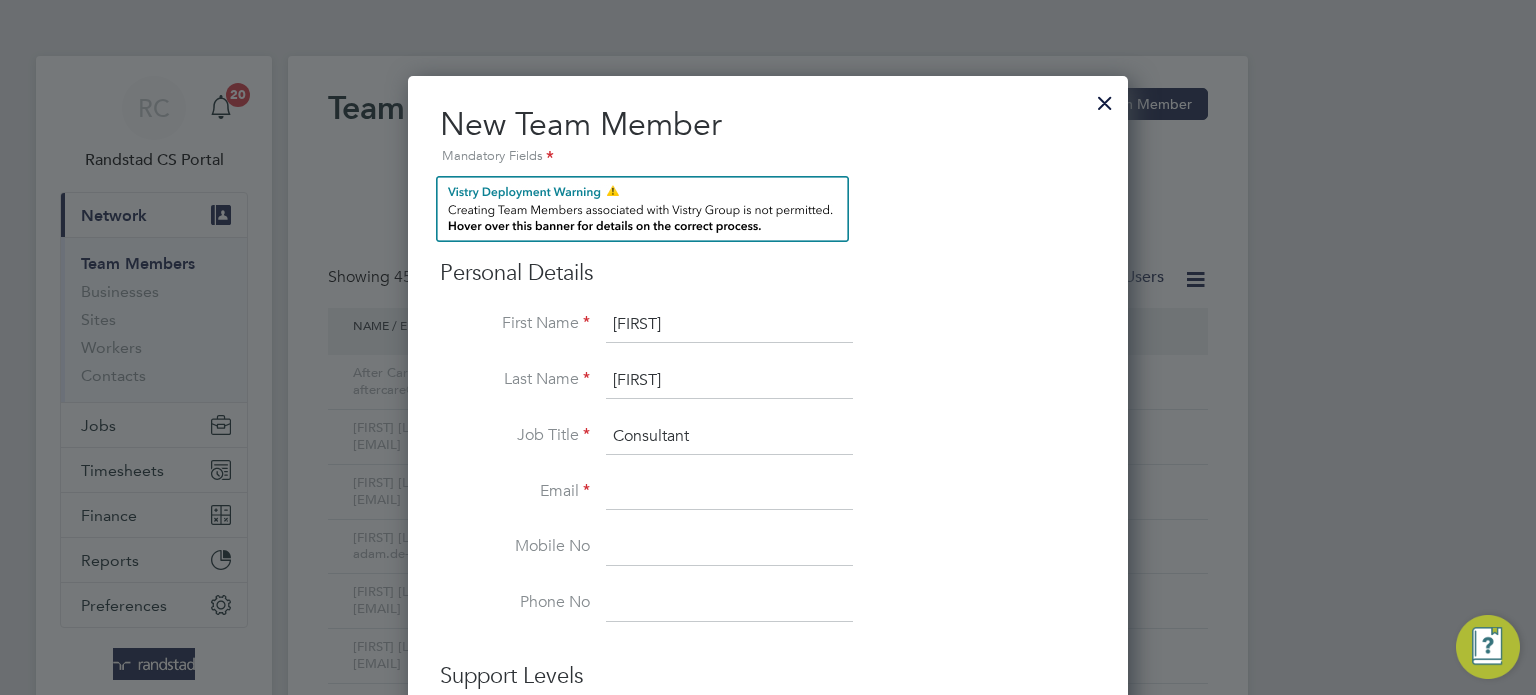 type on "Consultant" 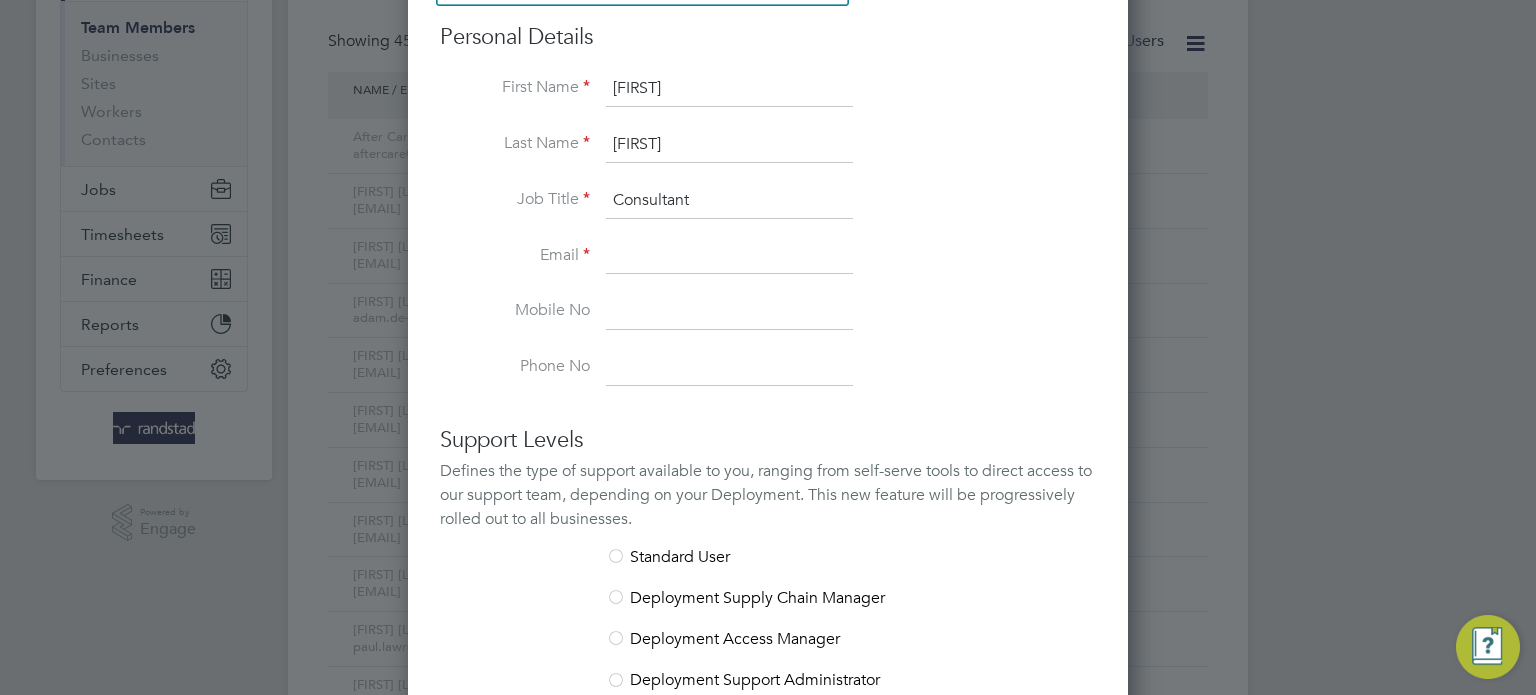 scroll, scrollTop: 243, scrollLeft: 0, axis: vertical 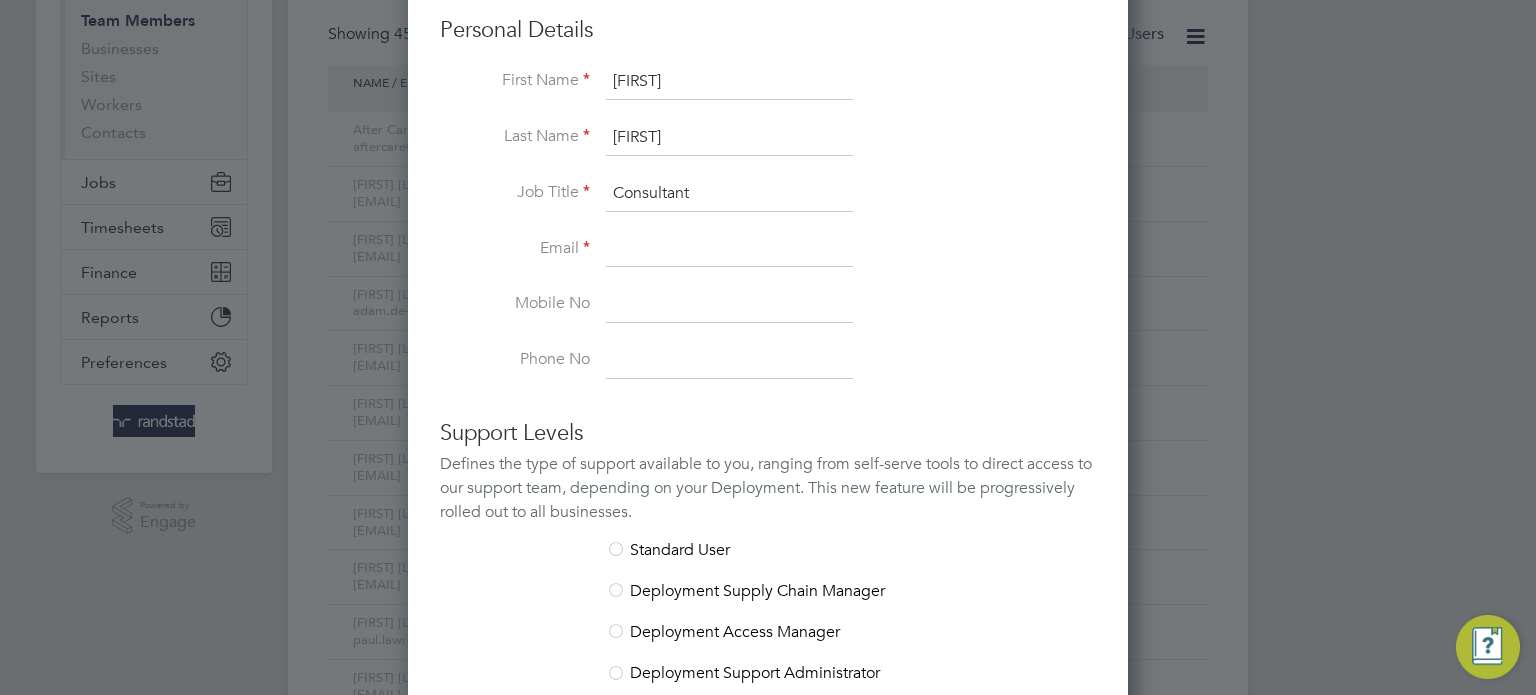 paste on "[EMAIL]" 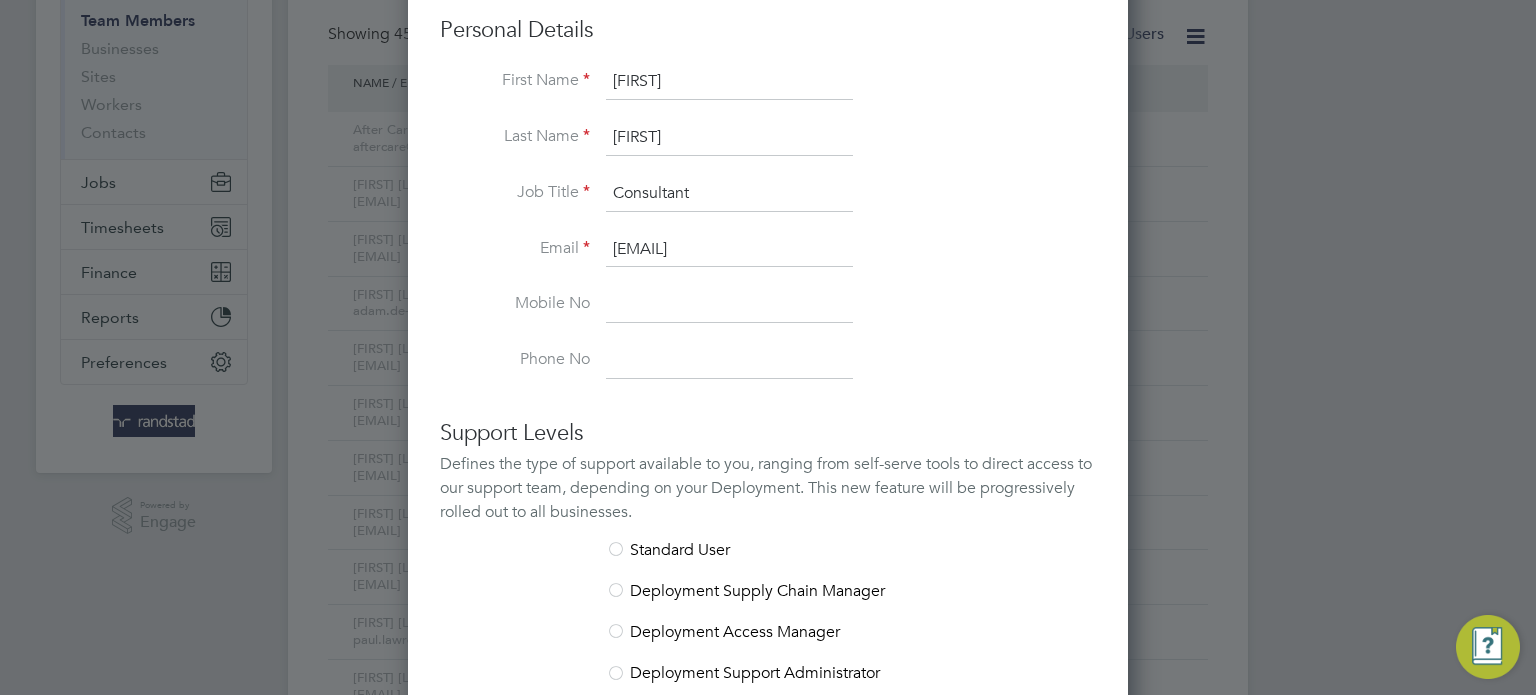 scroll, scrollTop: 0, scrollLeft: 3, axis: horizontal 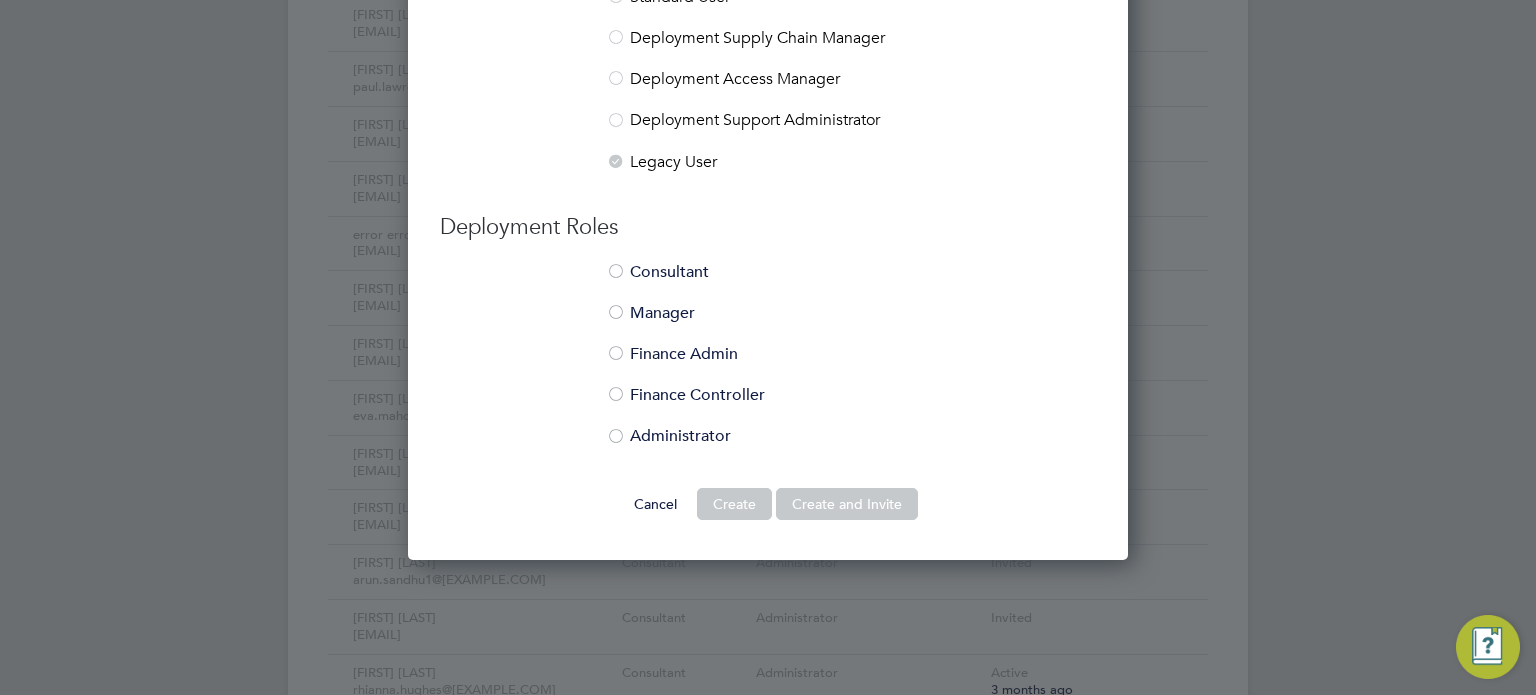 click on "Consultant" at bounding box center (768, 282) 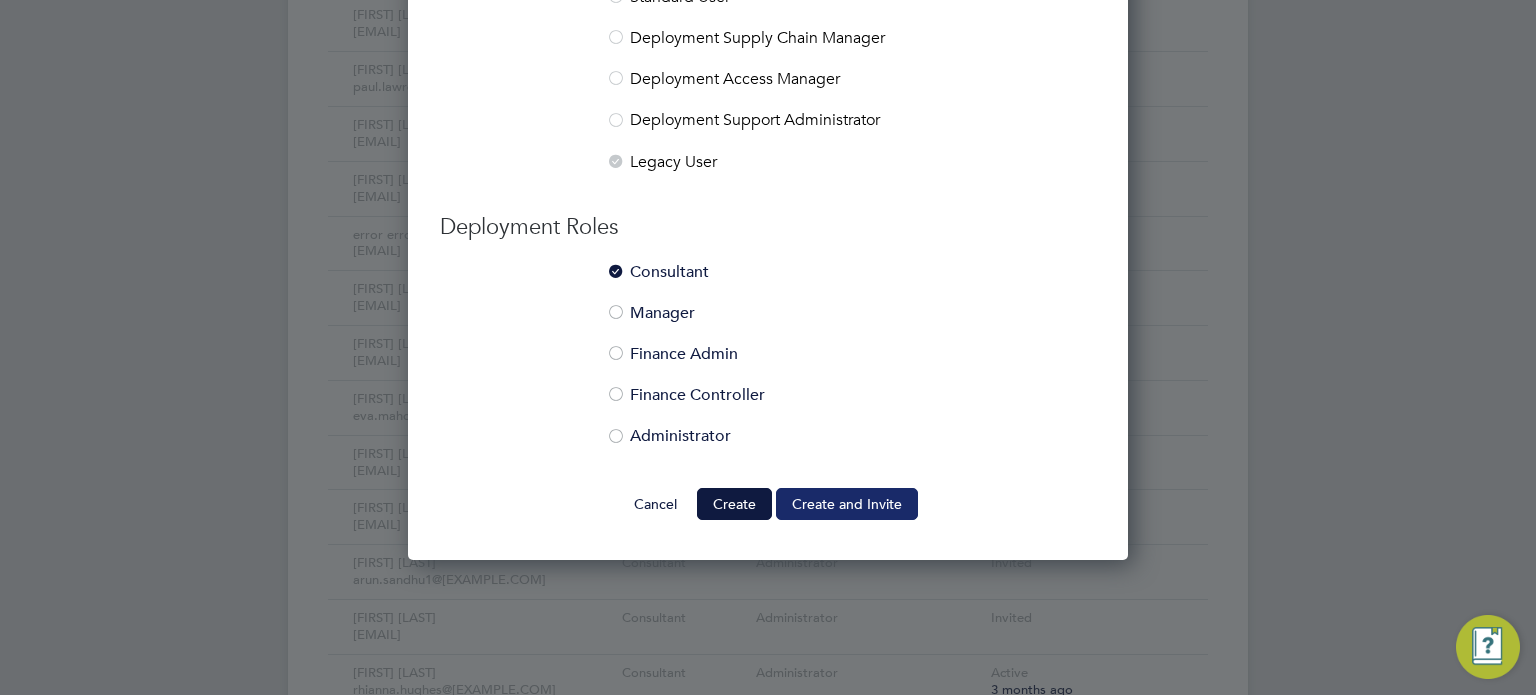 click on "Create and Invite" at bounding box center (847, 504) 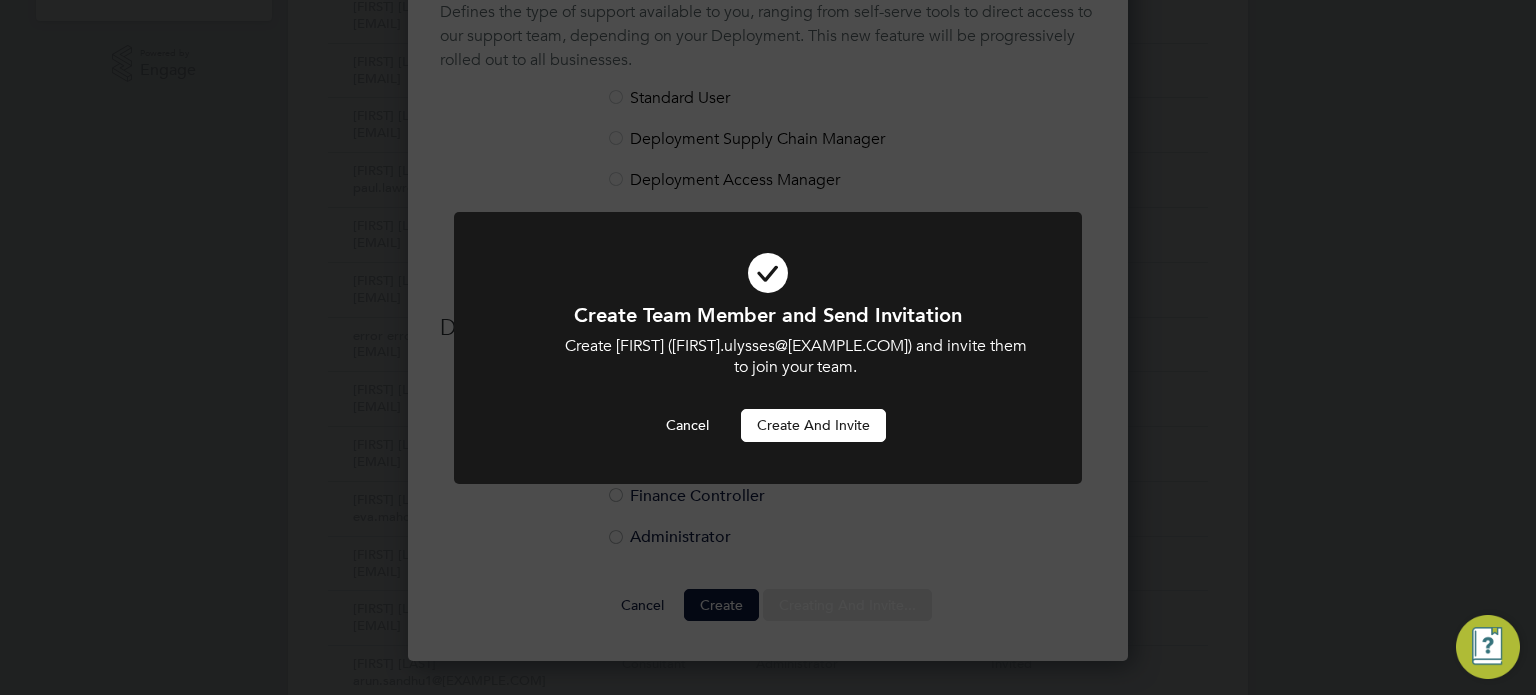 scroll, scrollTop: 0, scrollLeft: 0, axis: both 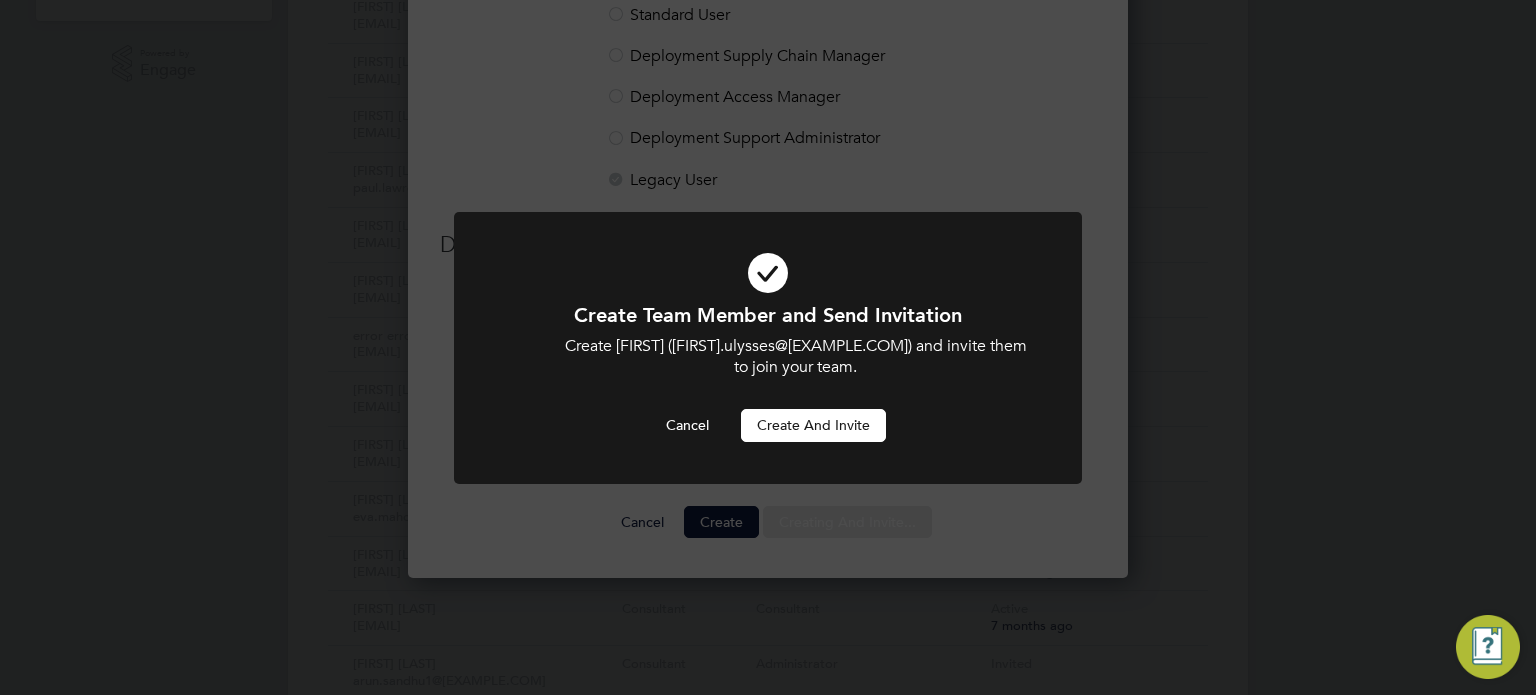 click on "Create and invite" at bounding box center [813, 425] 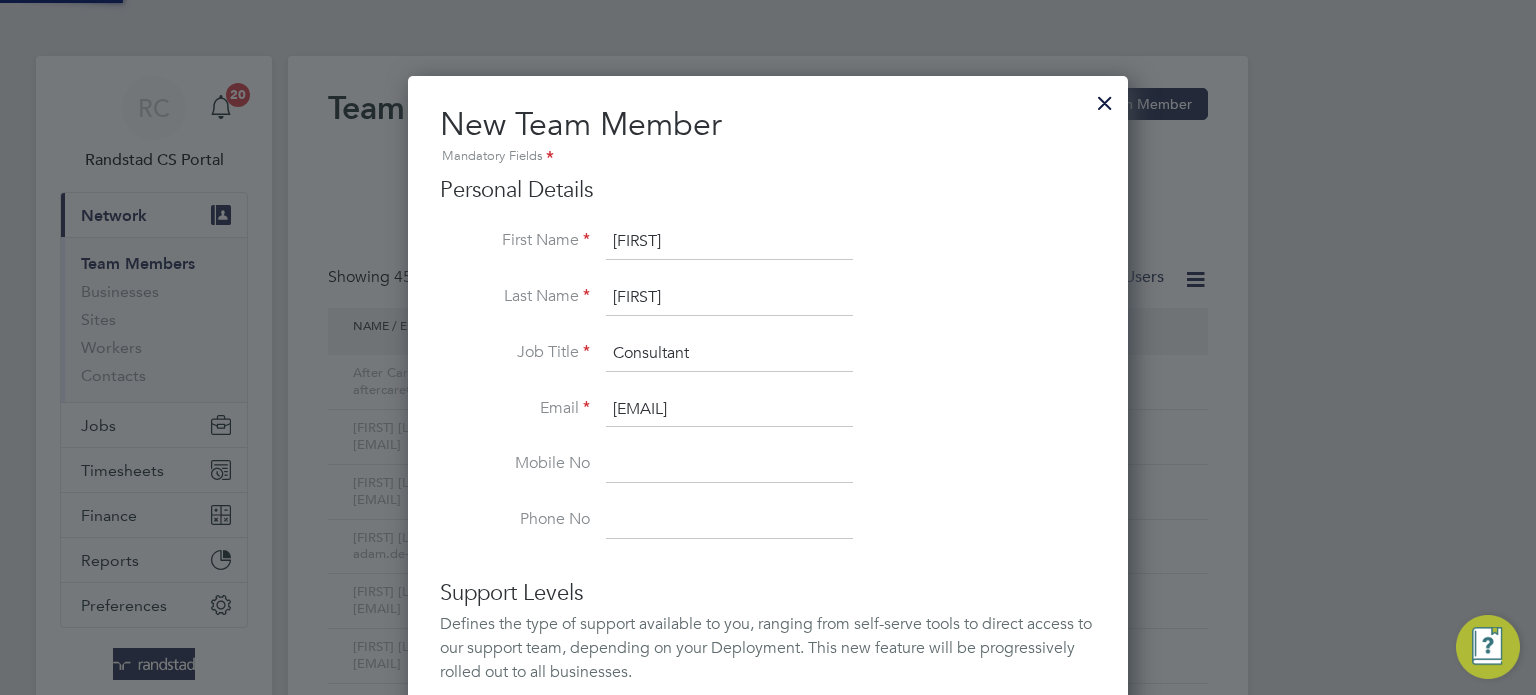 scroll, scrollTop: 695, scrollLeft: 0, axis: vertical 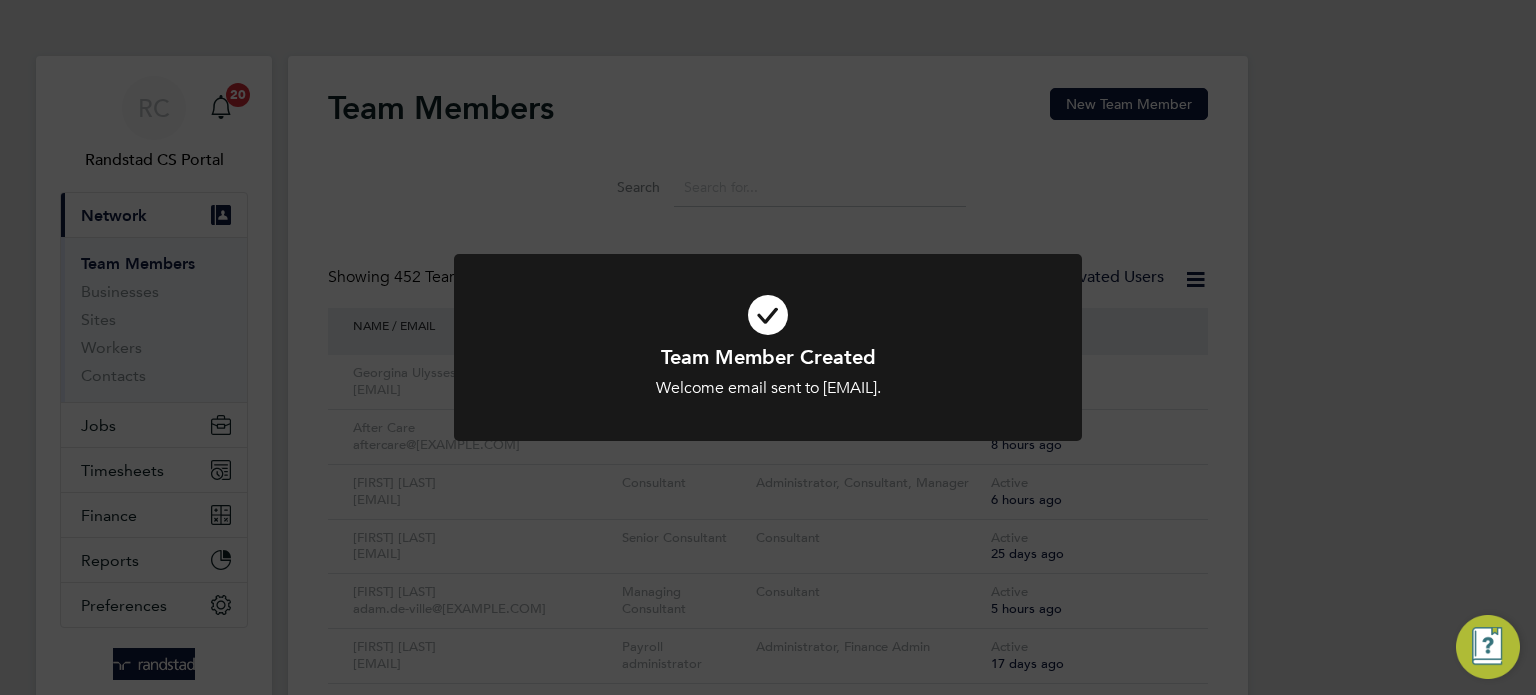 click on "Team Member Created Welcome email sent to [EMAIL]. Cancel Okay" 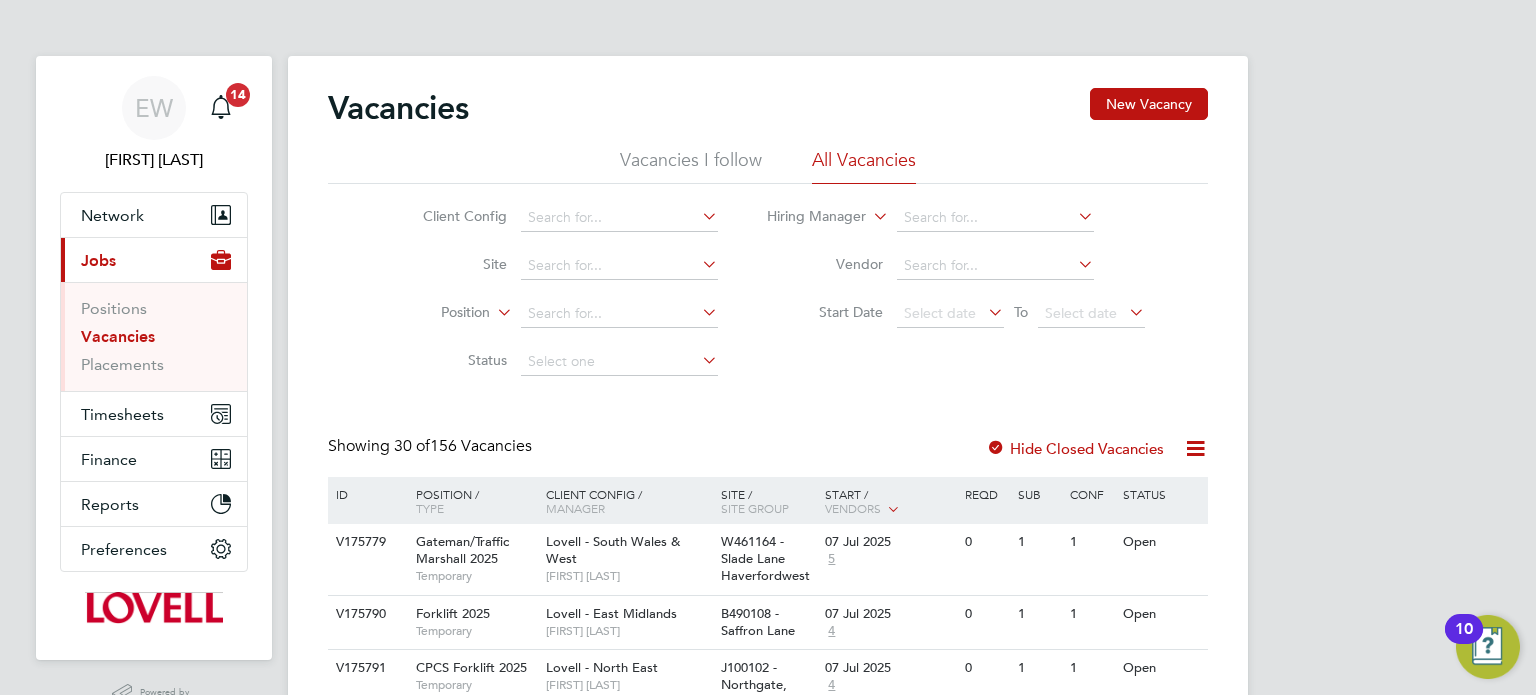 scroll, scrollTop: 0, scrollLeft: 0, axis: both 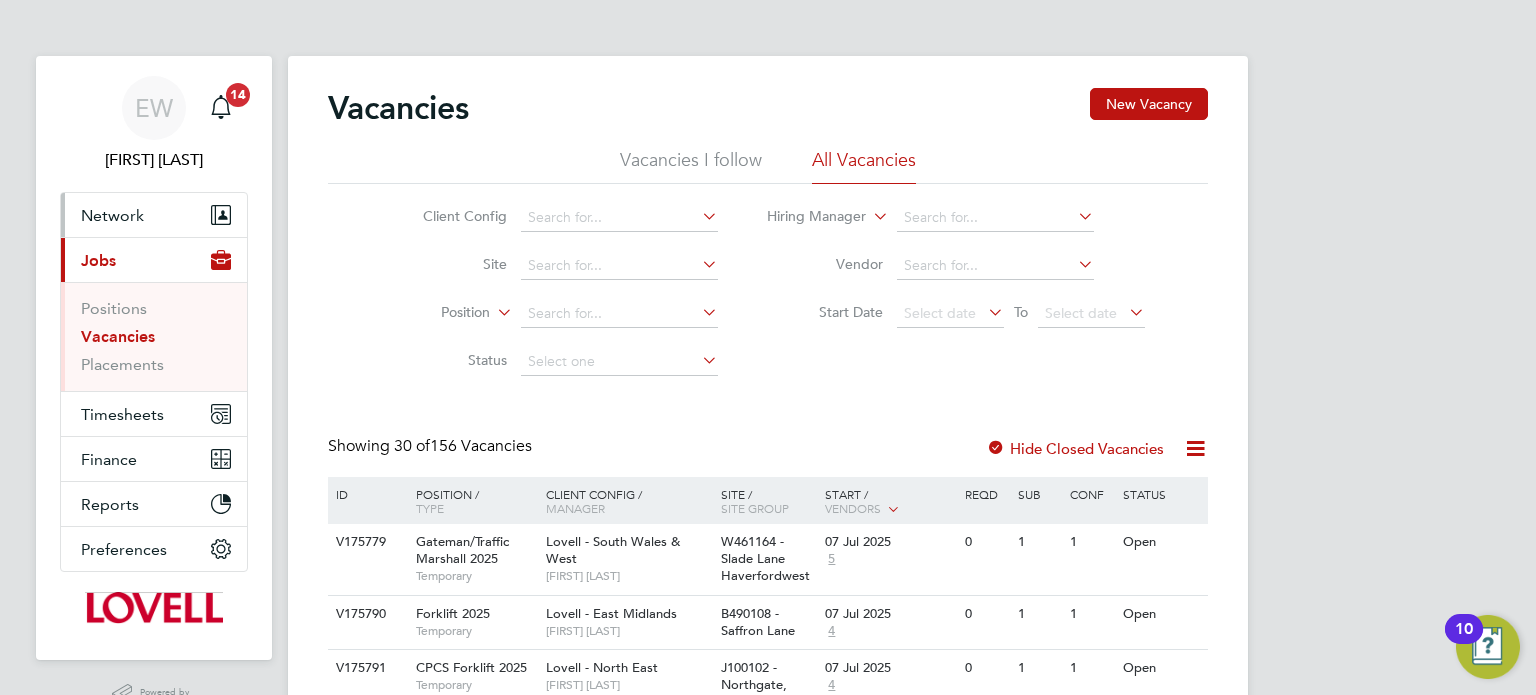 click on "Network" at bounding box center [112, 215] 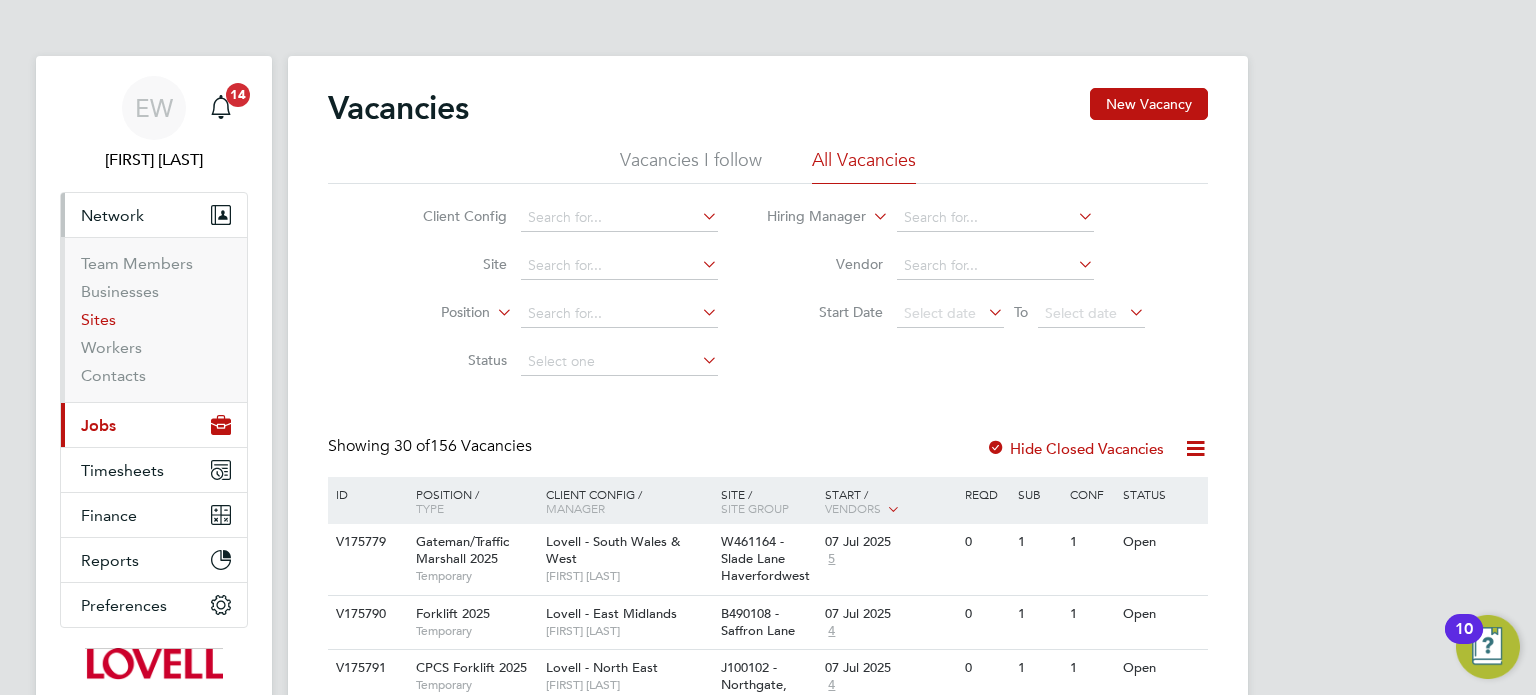 click on "Sites" at bounding box center [98, 319] 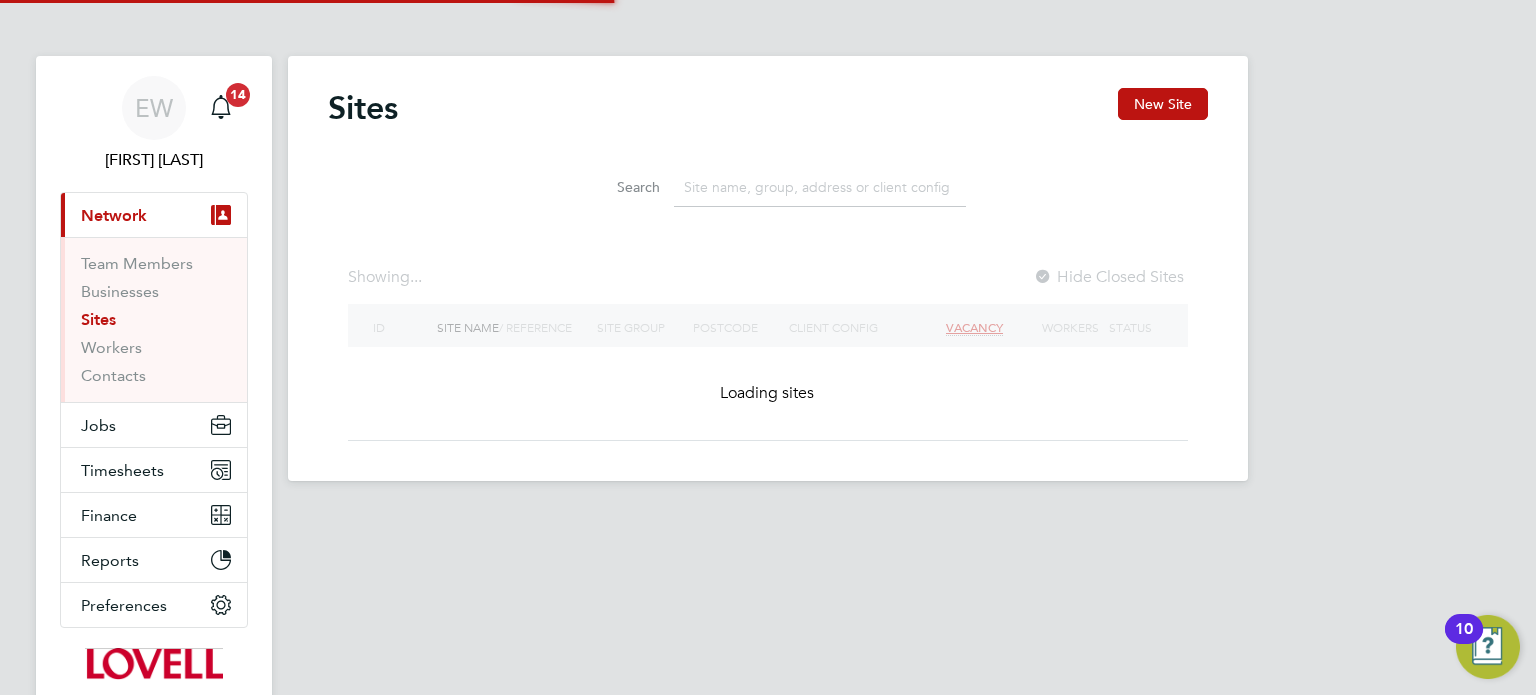 click 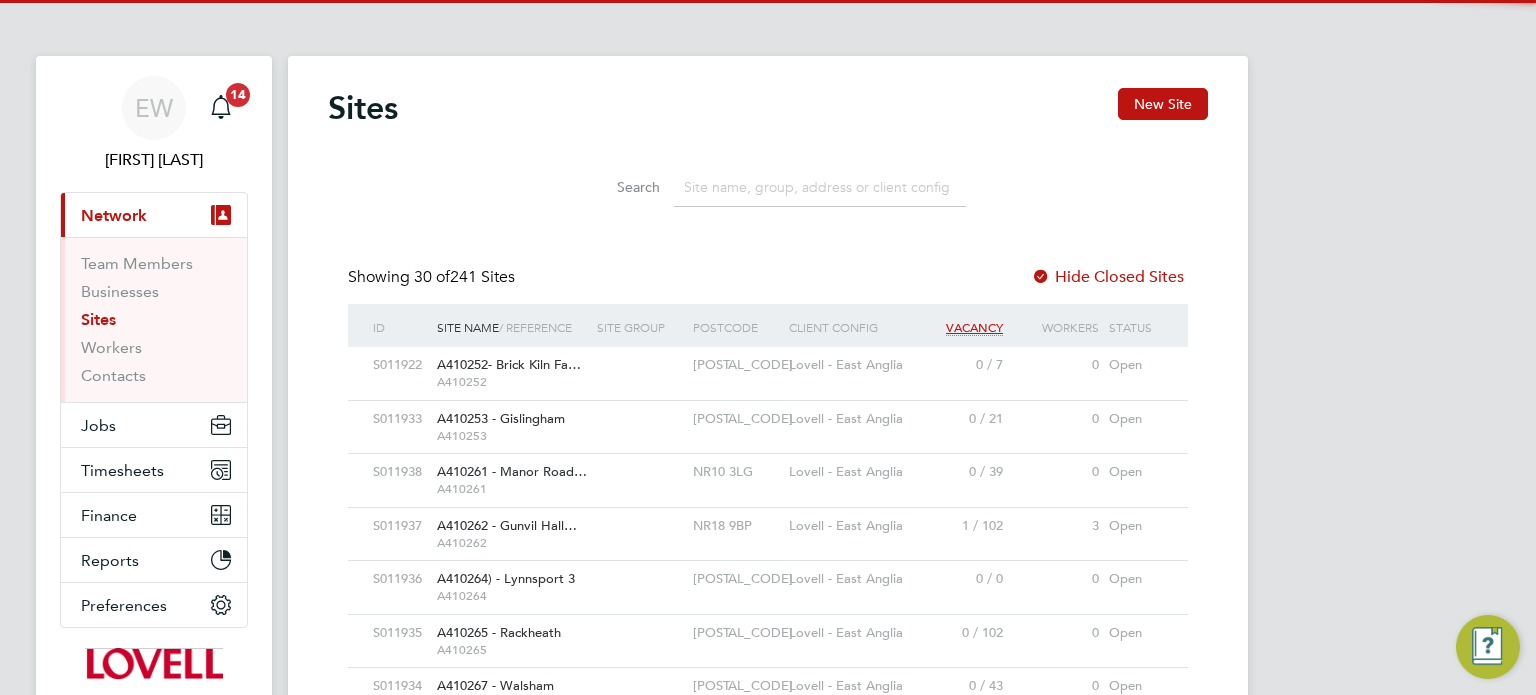 scroll, scrollTop: 10, scrollLeft: 10, axis: both 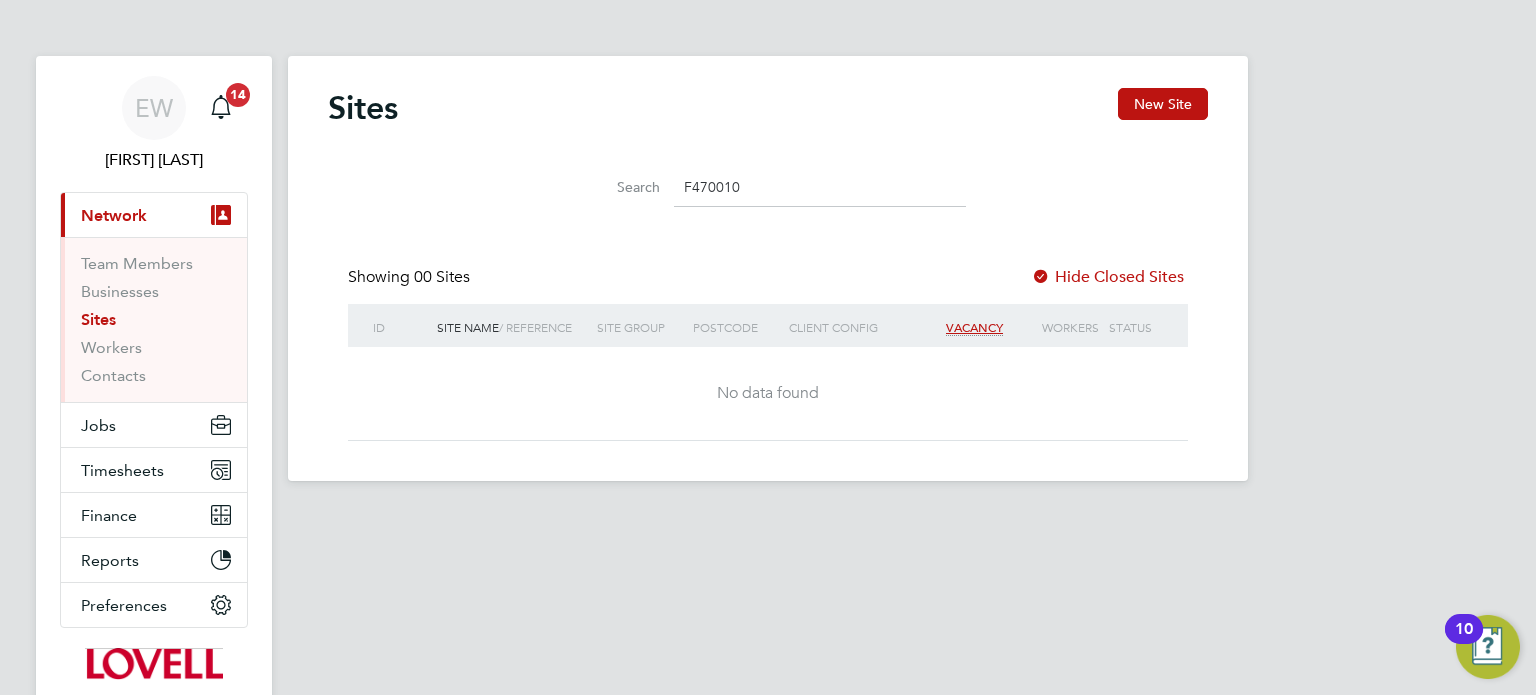 type on "F470010" 